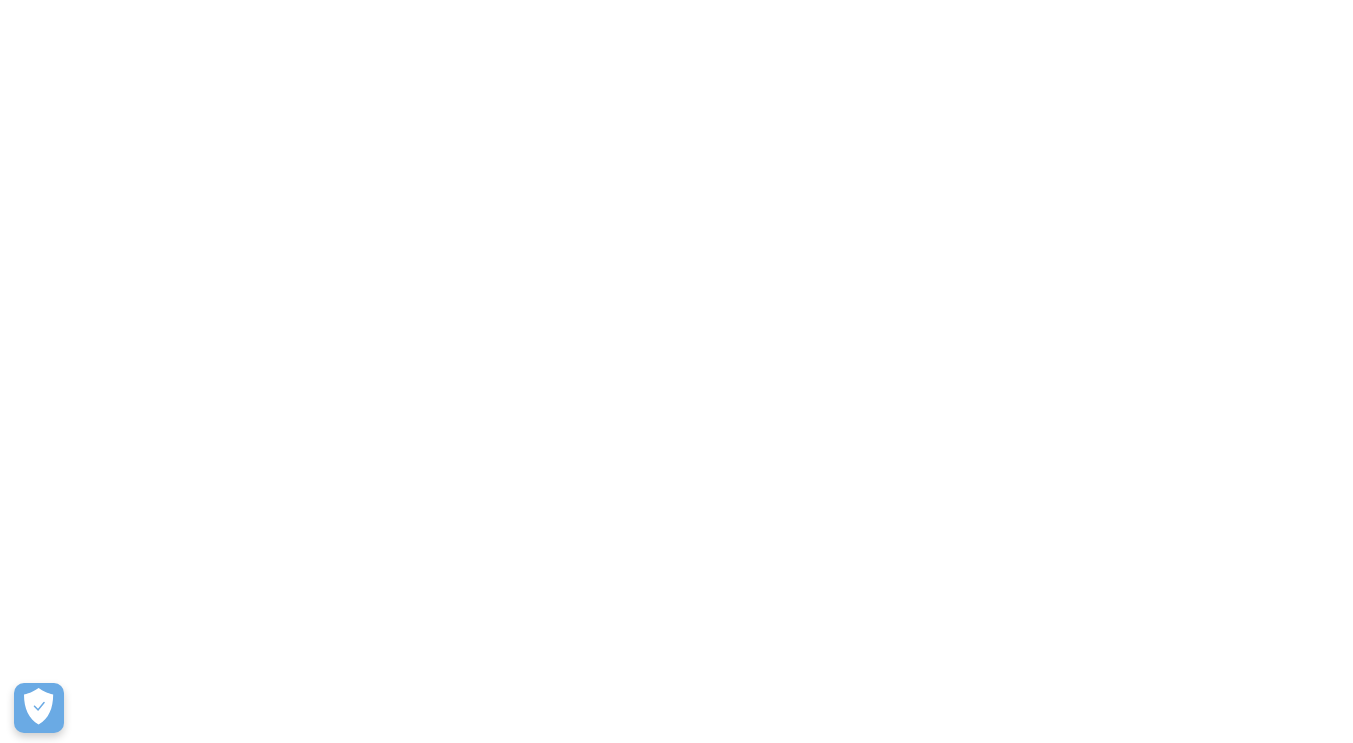 scroll, scrollTop: 0, scrollLeft: 0, axis: both 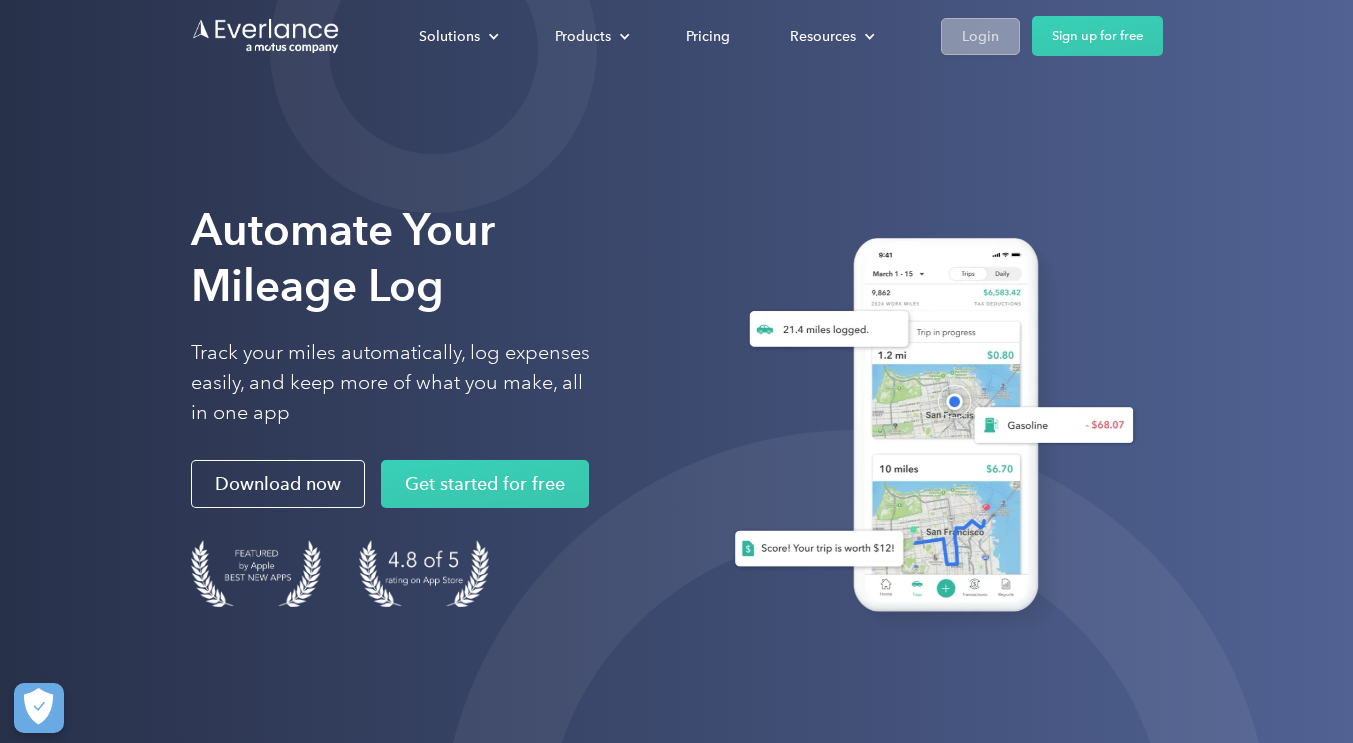 click on "Login" at bounding box center (980, 36) 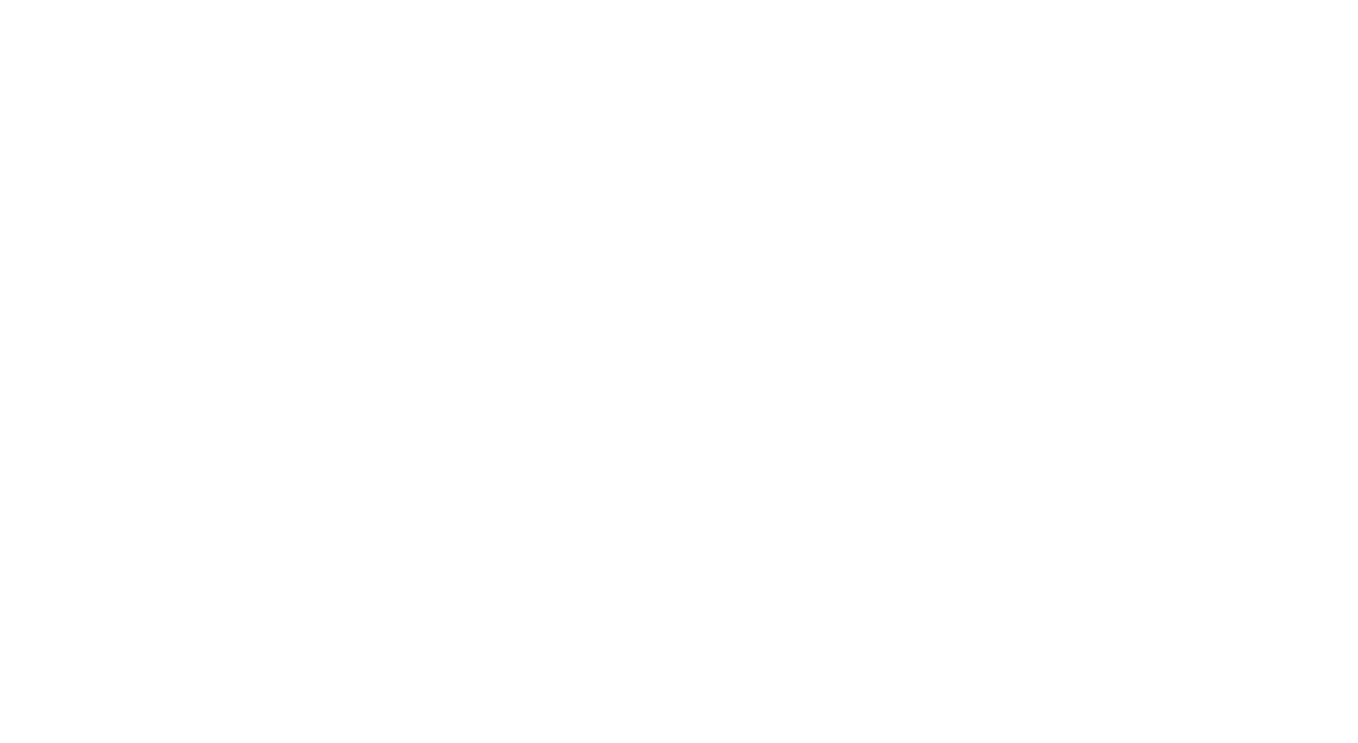 scroll, scrollTop: 0, scrollLeft: 0, axis: both 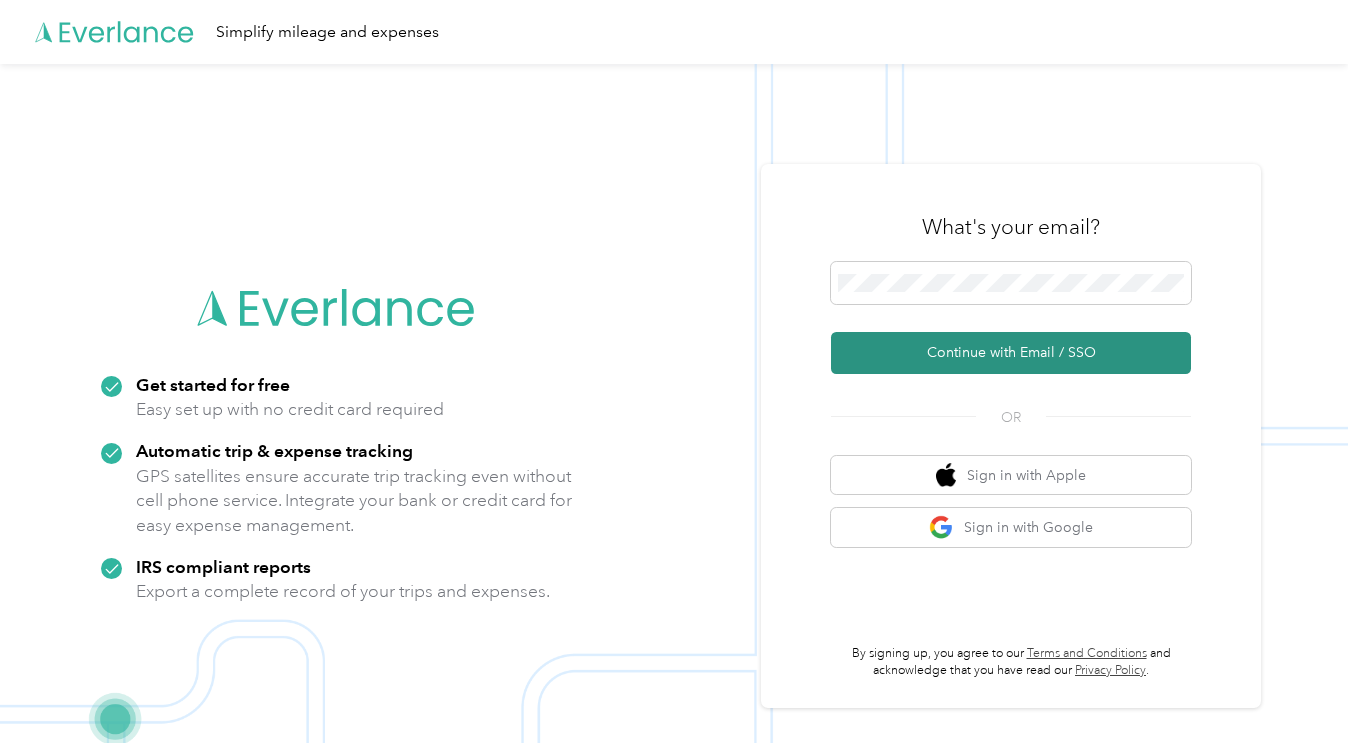 click on "Simplify mileage and expenses Get started for free Easy set up with no credit card required Automatic trip & expense tracking GPS satellites ensure accurate trip tracking even without cell phone service.  Integrate your bank or credit card for easy expense management. IRS compliant reports Export a complete record of your trips and expenses. What's your email? Continue with Email / SSO OR Sign in with Apple Sign in with Google By signing up, you agree to our   Terms and Conditions   and acknowledge that you have read our   Privacy Policy ." at bounding box center [674, 371] 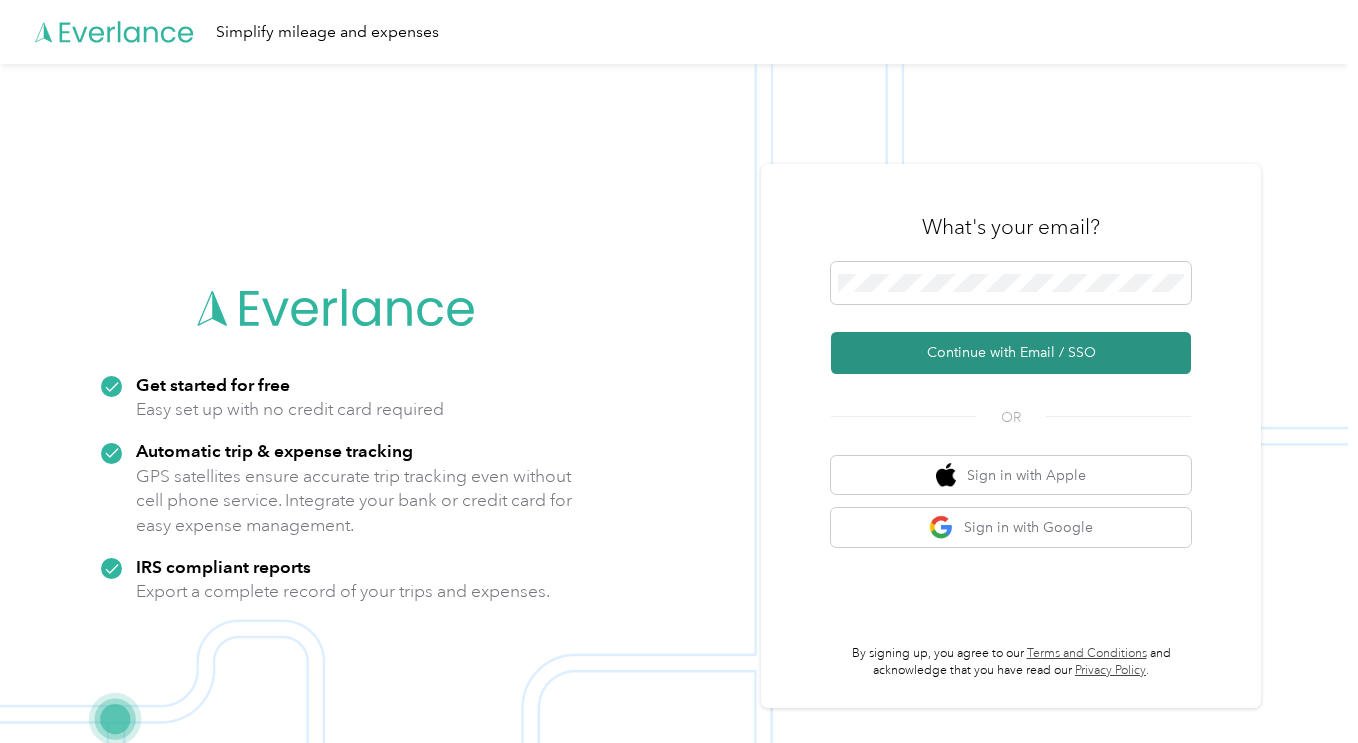 click on "Continue with Email / SSO" at bounding box center (1011, 353) 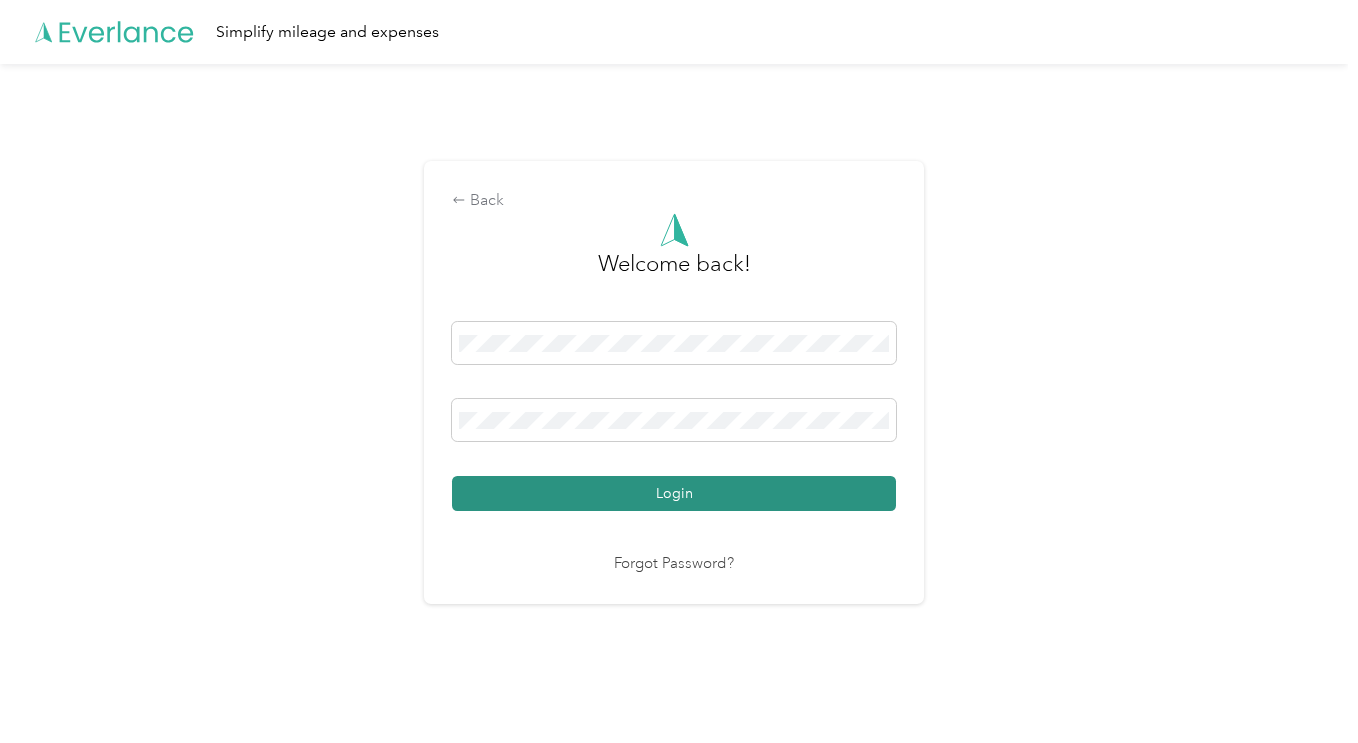 click on "Login" at bounding box center (674, 493) 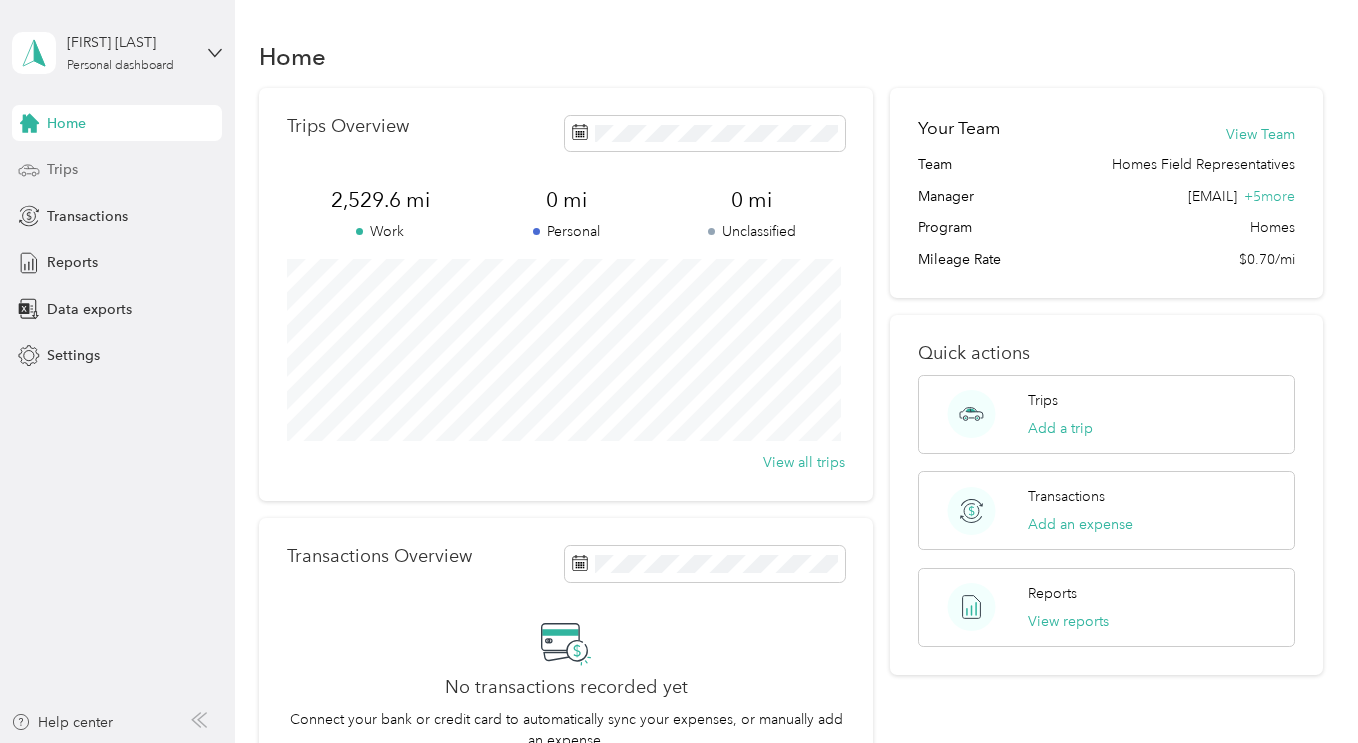 click on "Trips" at bounding box center [117, 170] 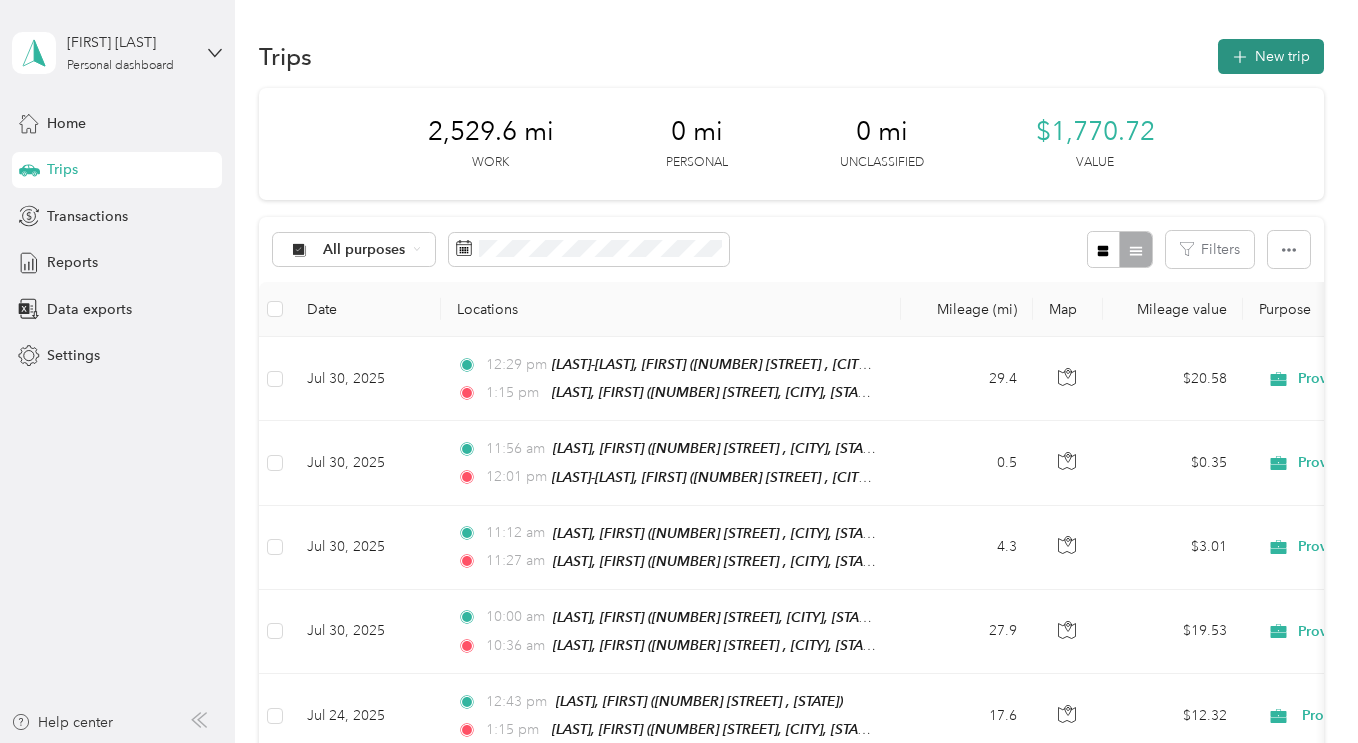 click on "New trip" at bounding box center [1271, 56] 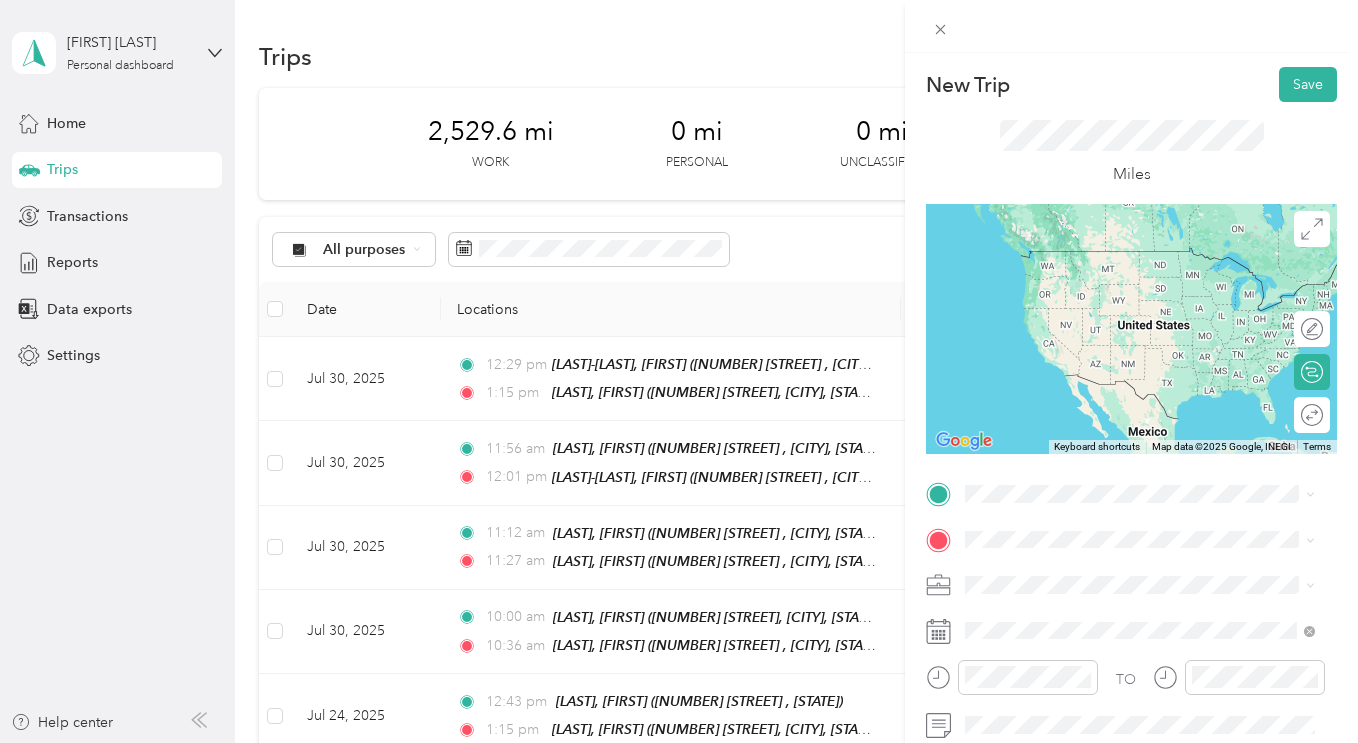 click on "[LAST], [FIRST]" at bounding box center (1121, 256) 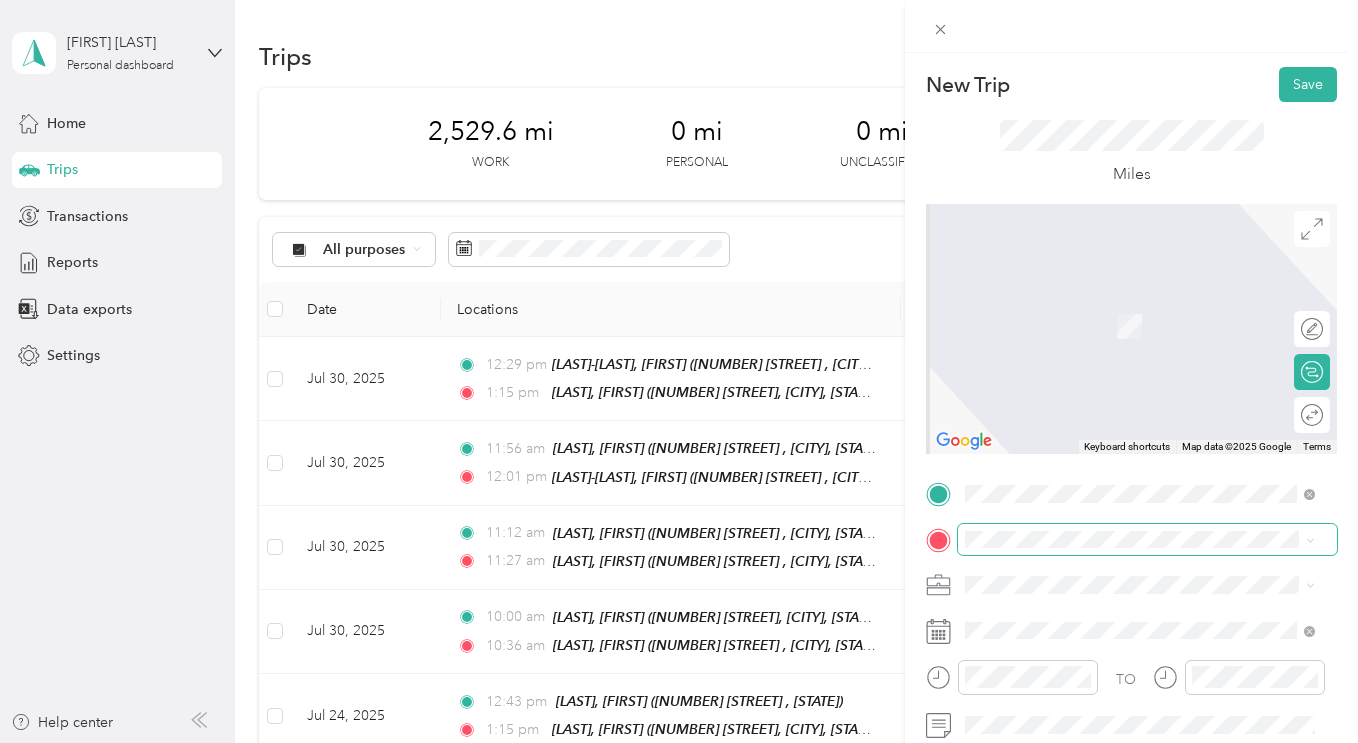 click at bounding box center (1147, 540) 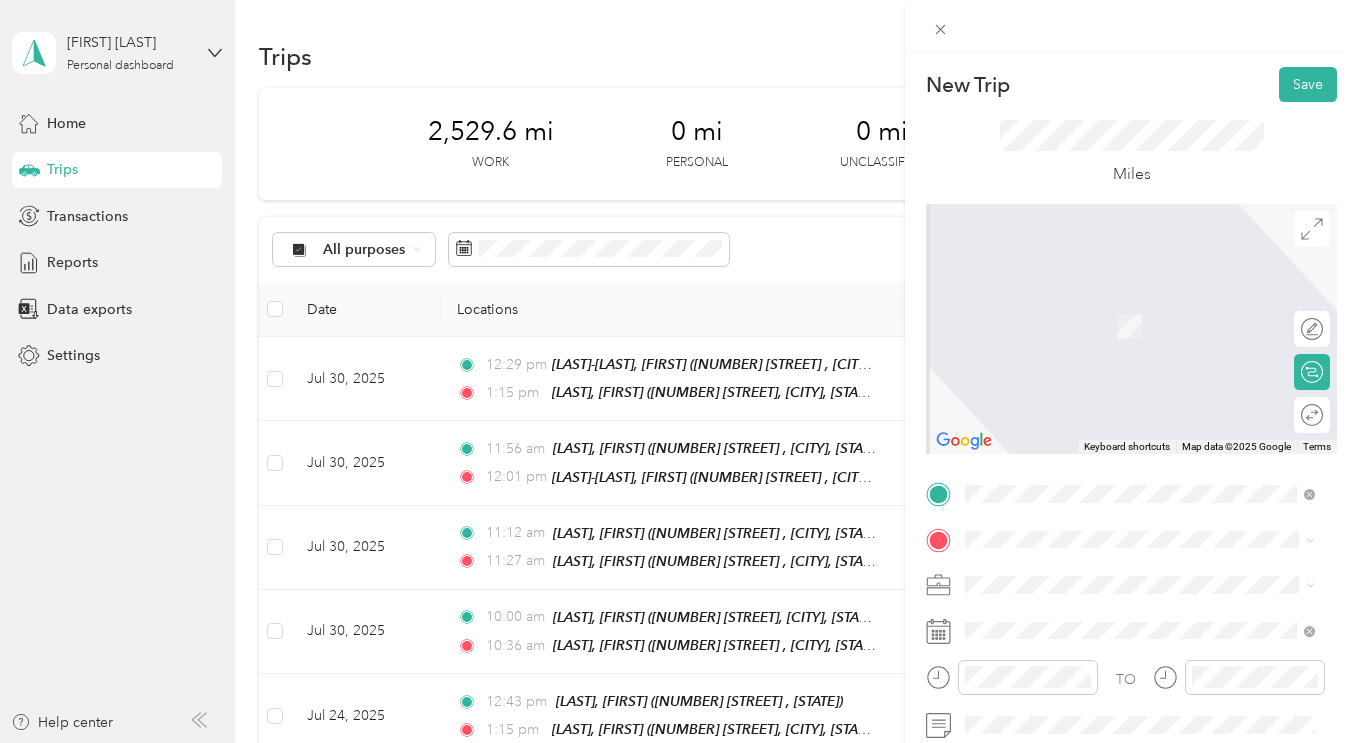 click on "TEAM [LAST], [FIRST] [NUMBER] [STREET] , [POSTAL CODE], [CITY], [STATE], [COUNTRY]" at bounding box center [1155, 325] 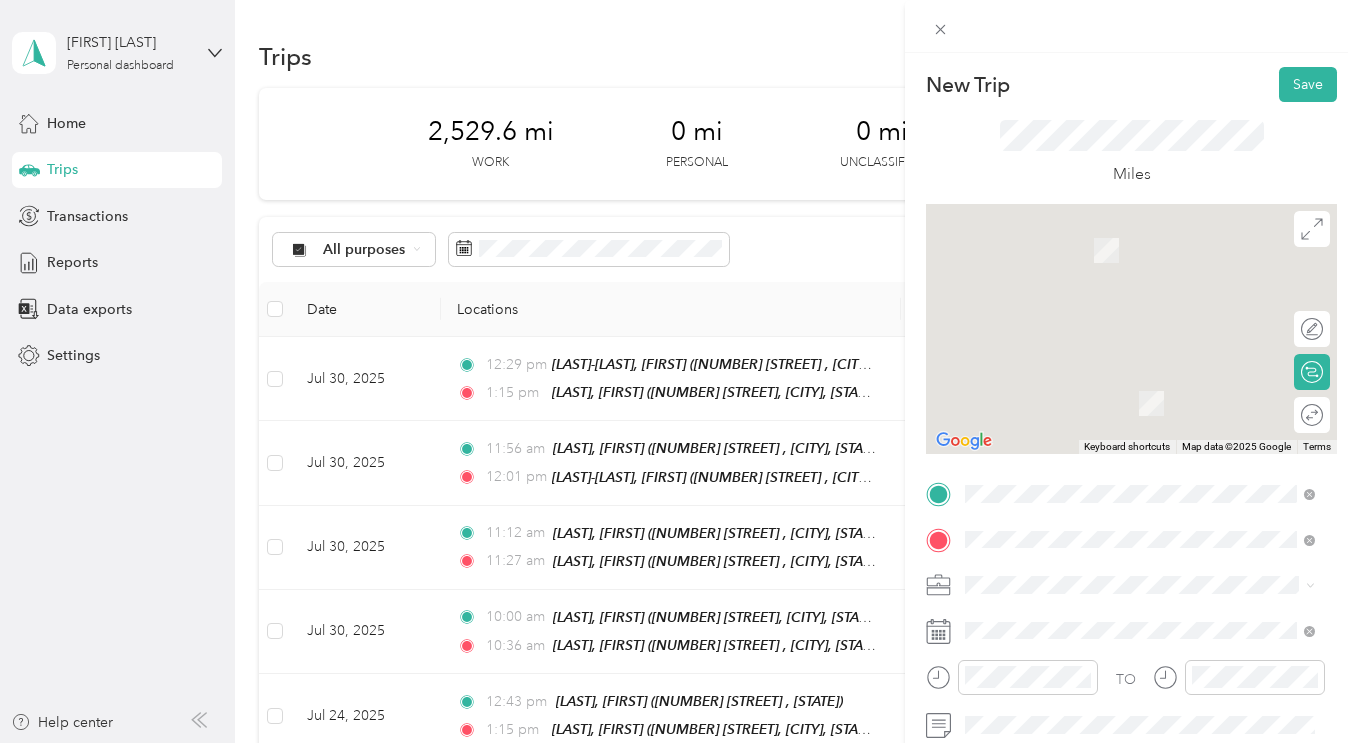 click on "[NUMBER] [STREET] , [POSTAL CODE], [CITY], [STATE], [COUNTRY]" at bounding box center (1149, 333) 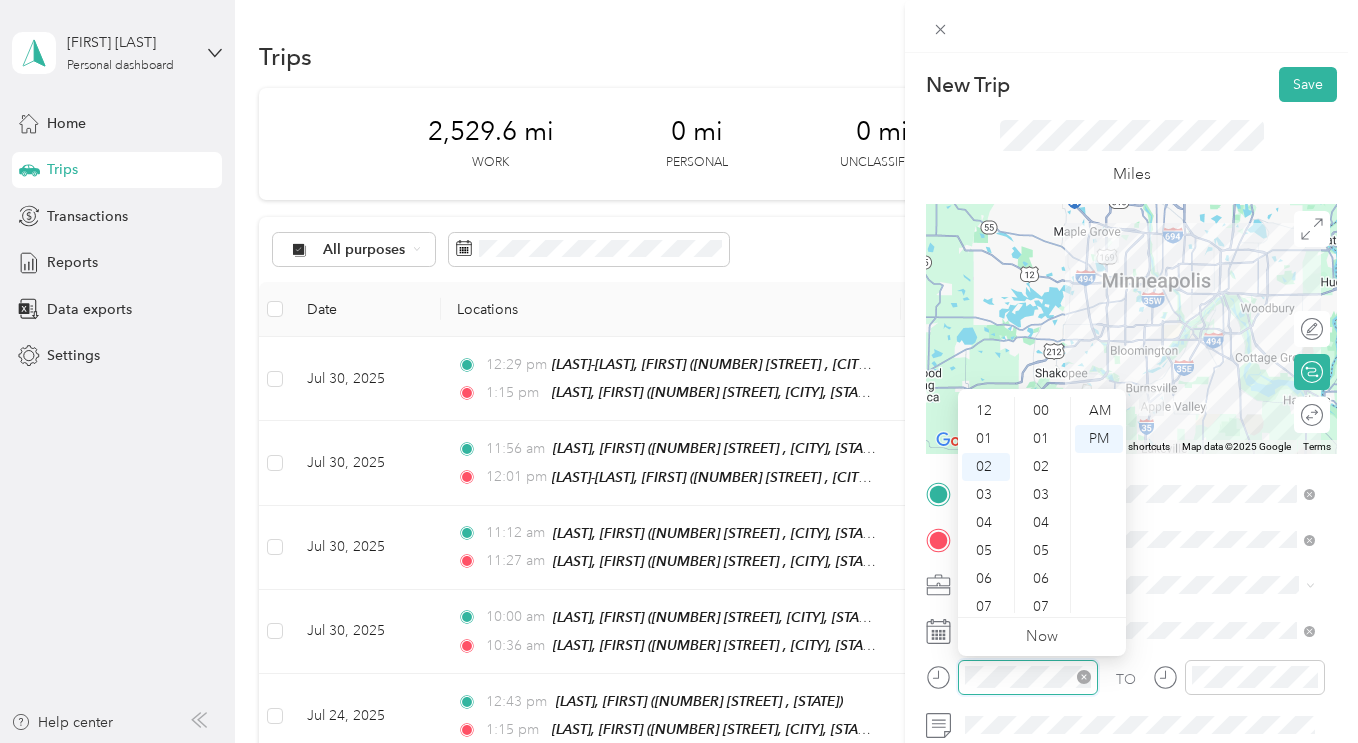 scroll, scrollTop: 784, scrollLeft: 0, axis: vertical 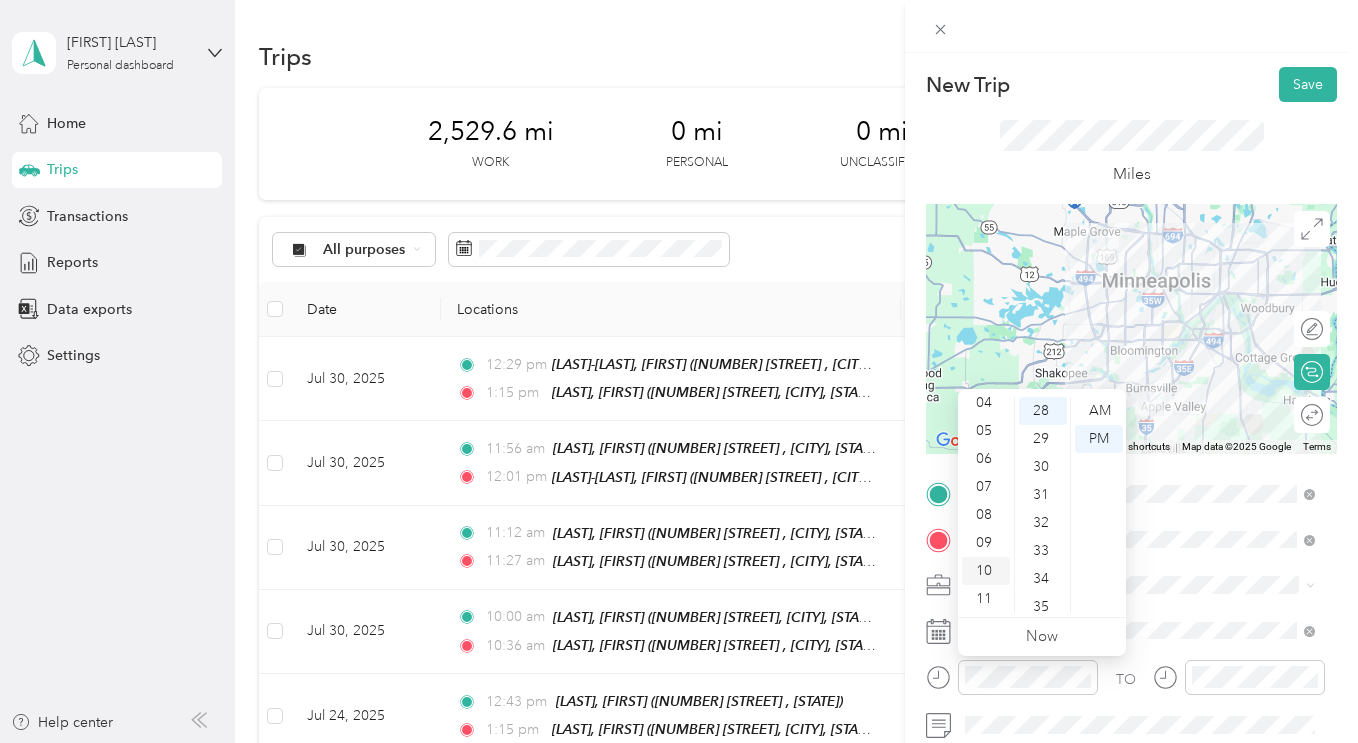 click on "10" at bounding box center [986, 571] 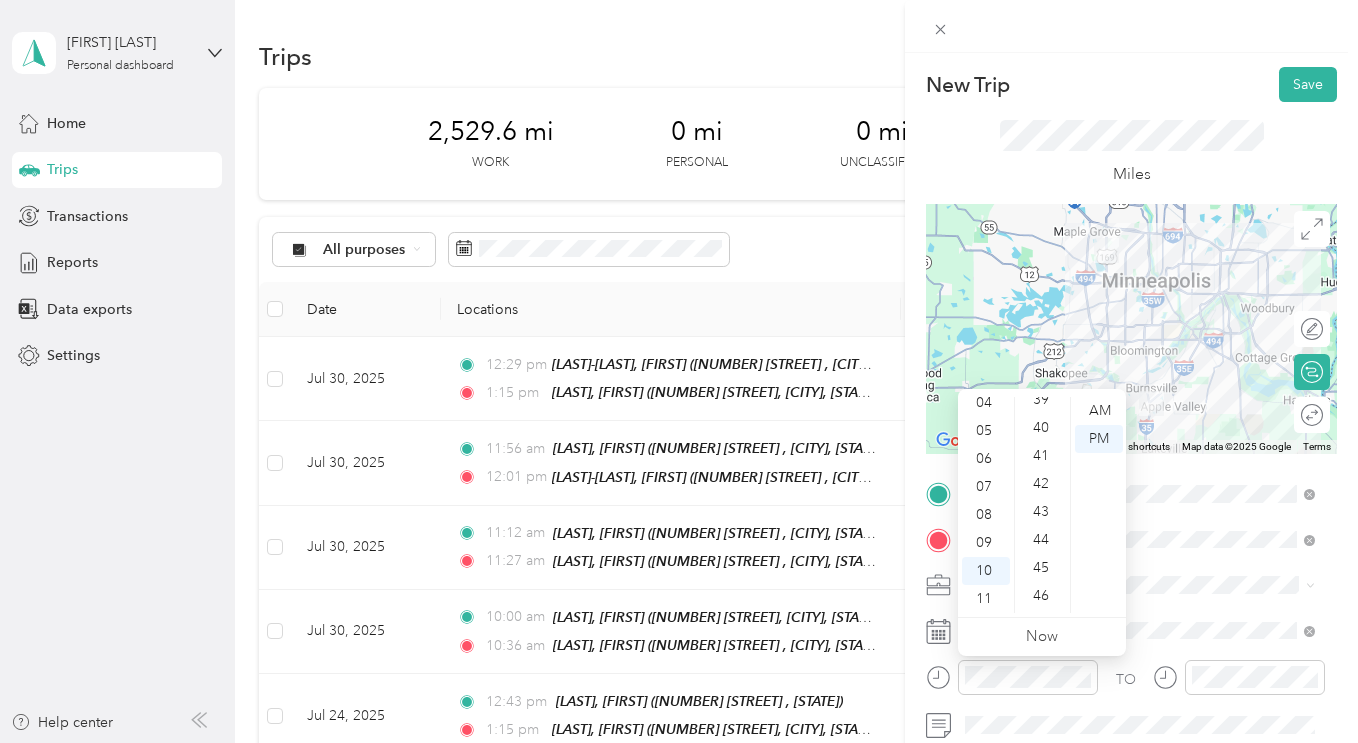 scroll, scrollTop: 1104, scrollLeft: 0, axis: vertical 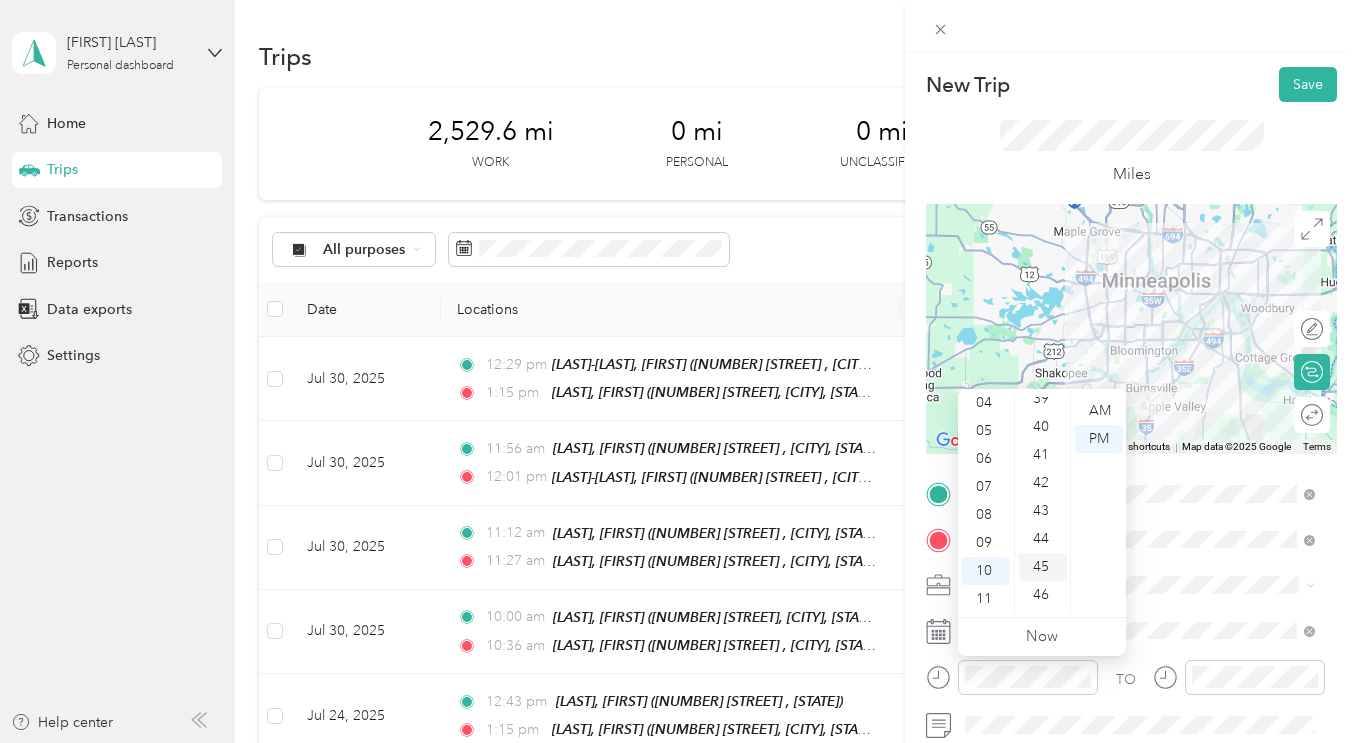 click on "45" at bounding box center (1043, 567) 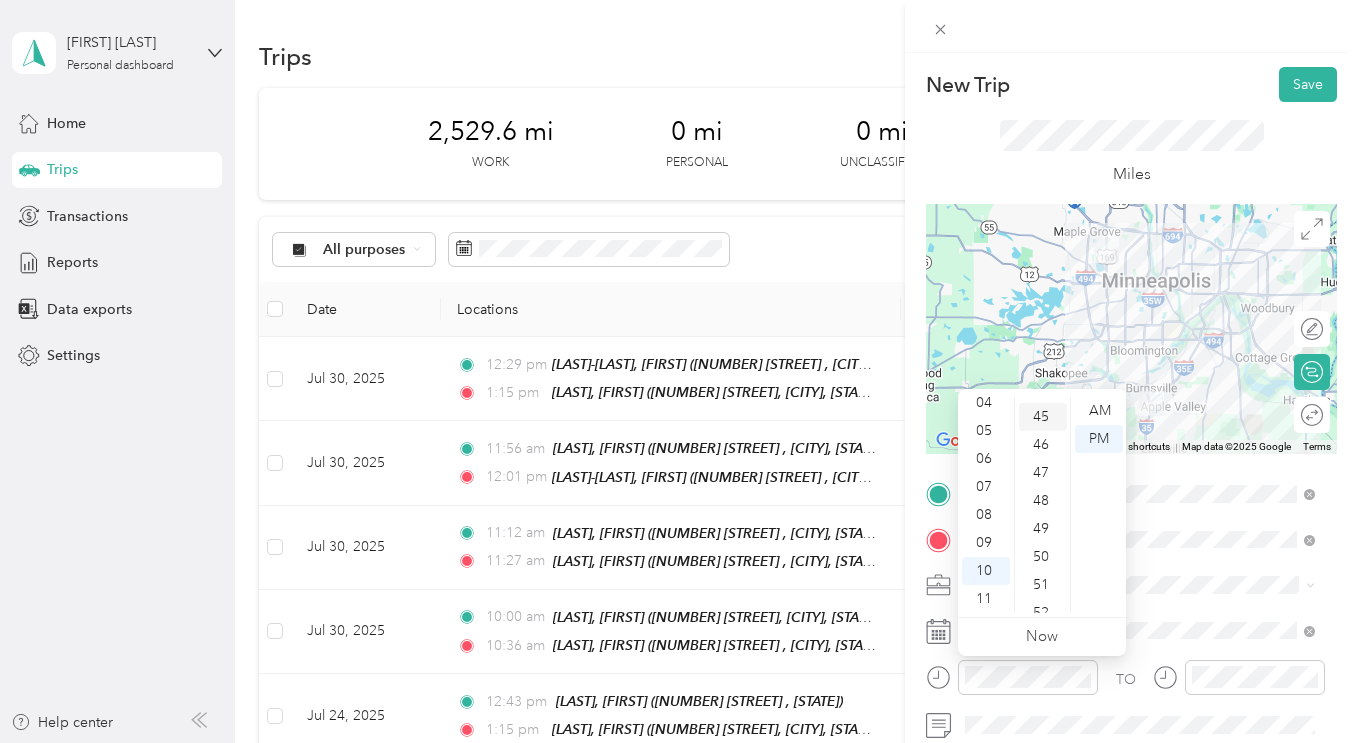 scroll, scrollTop: 1260, scrollLeft: 0, axis: vertical 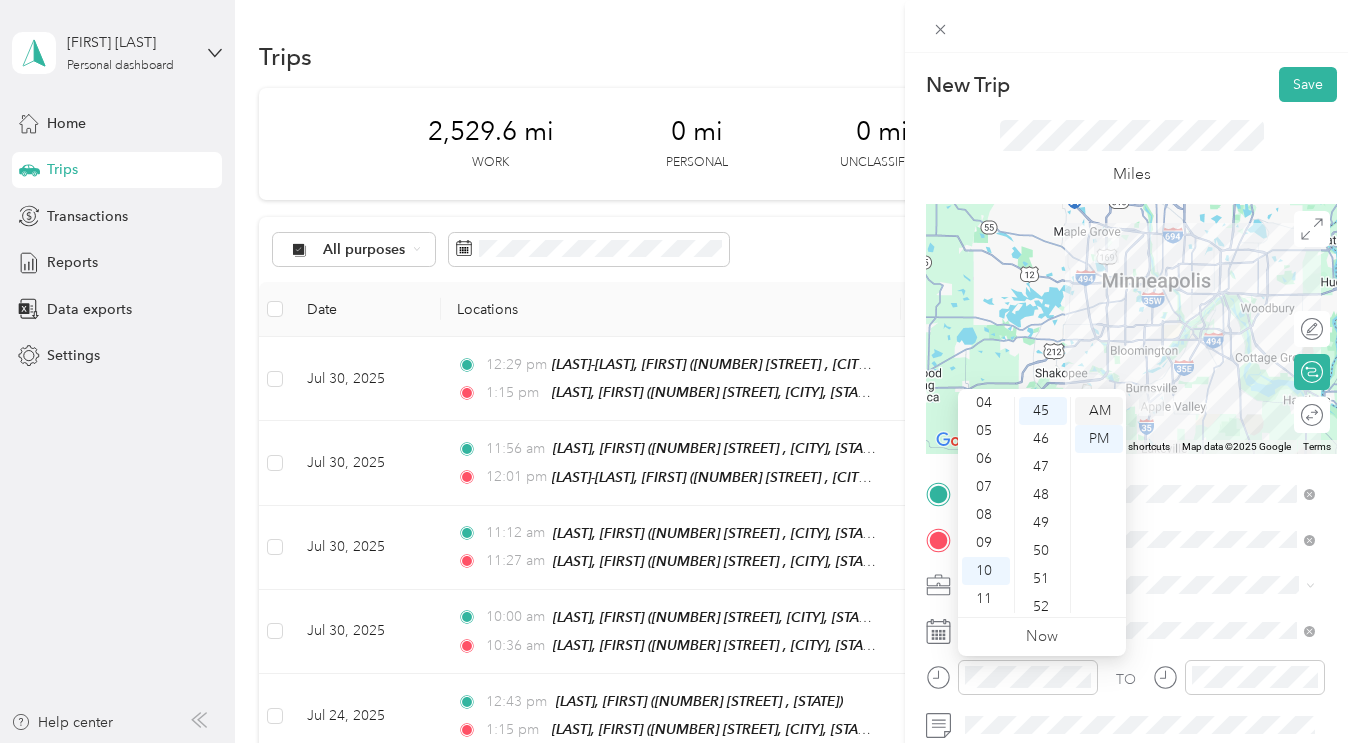 click on "AM" at bounding box center (1099, 411) 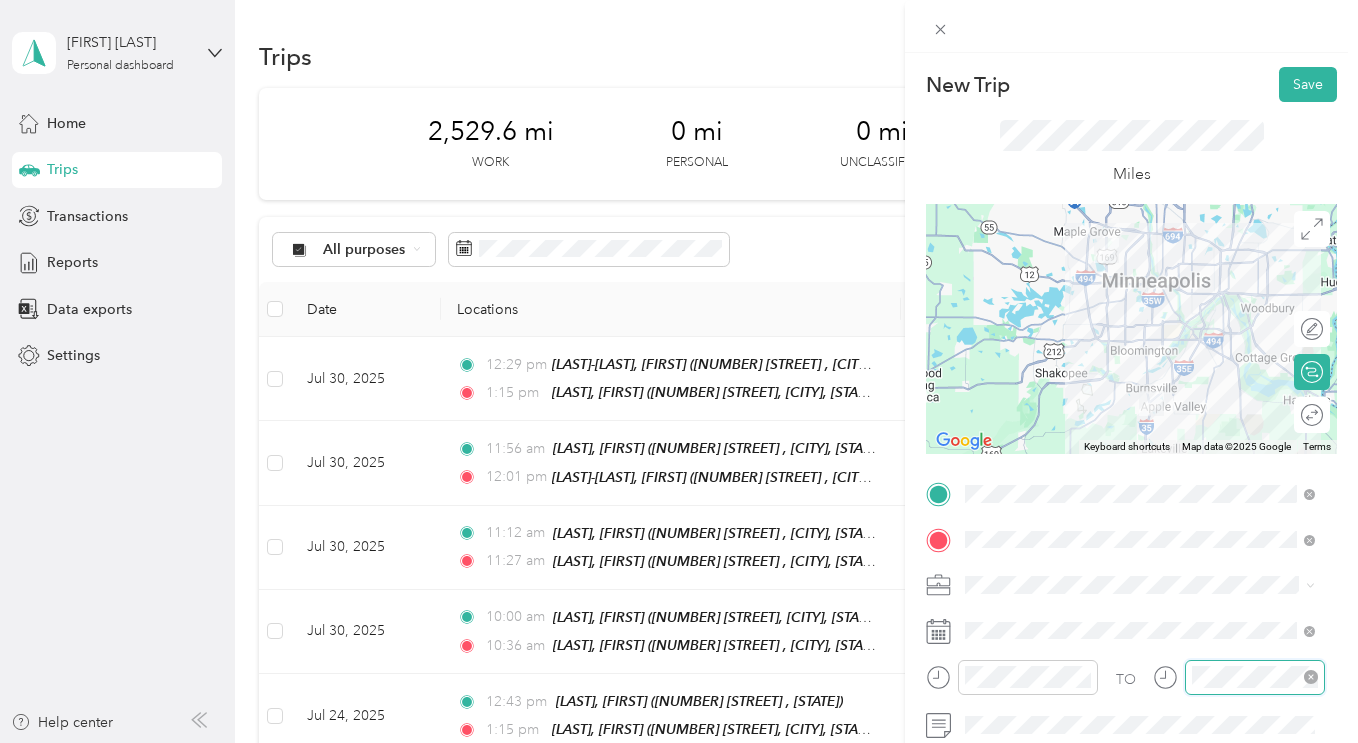 scroll, scrollTop: 56, scrollLeft: 0, axis: vertical 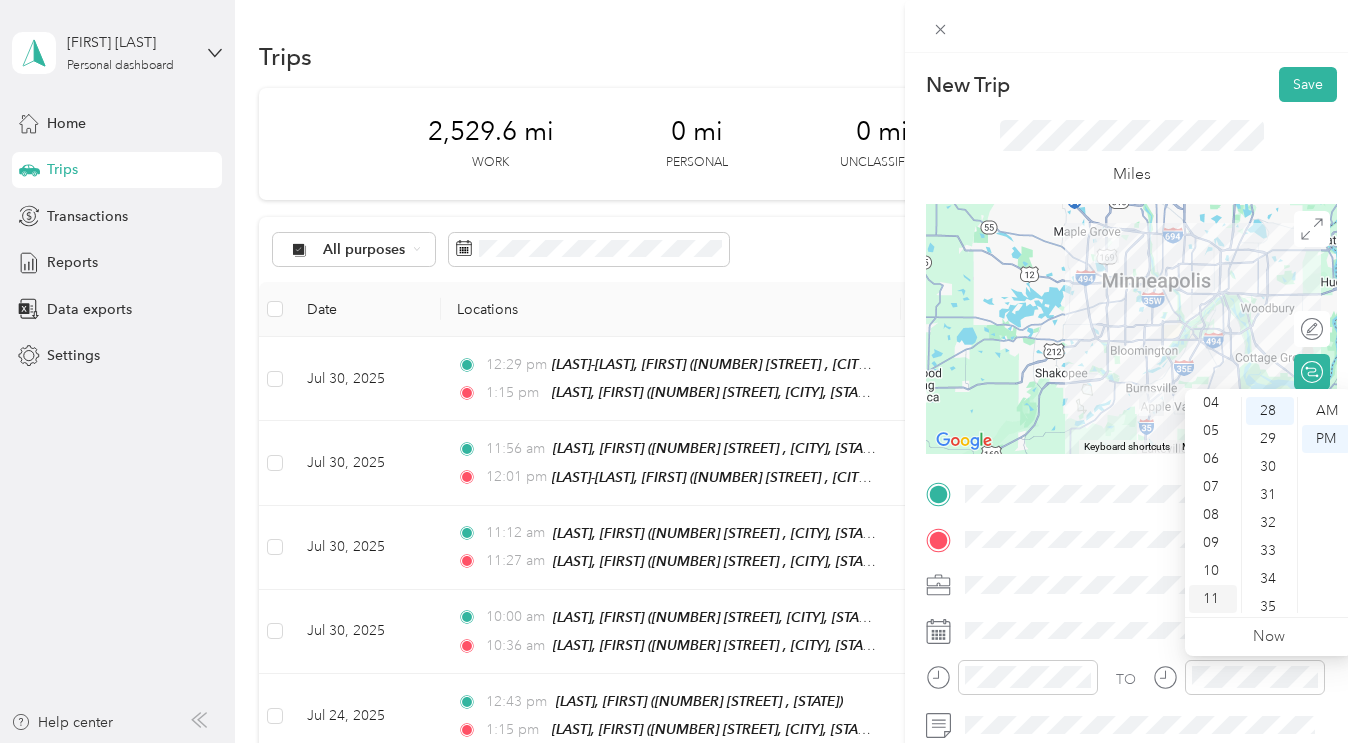 click on "11" at bounding box center (1213, 599) 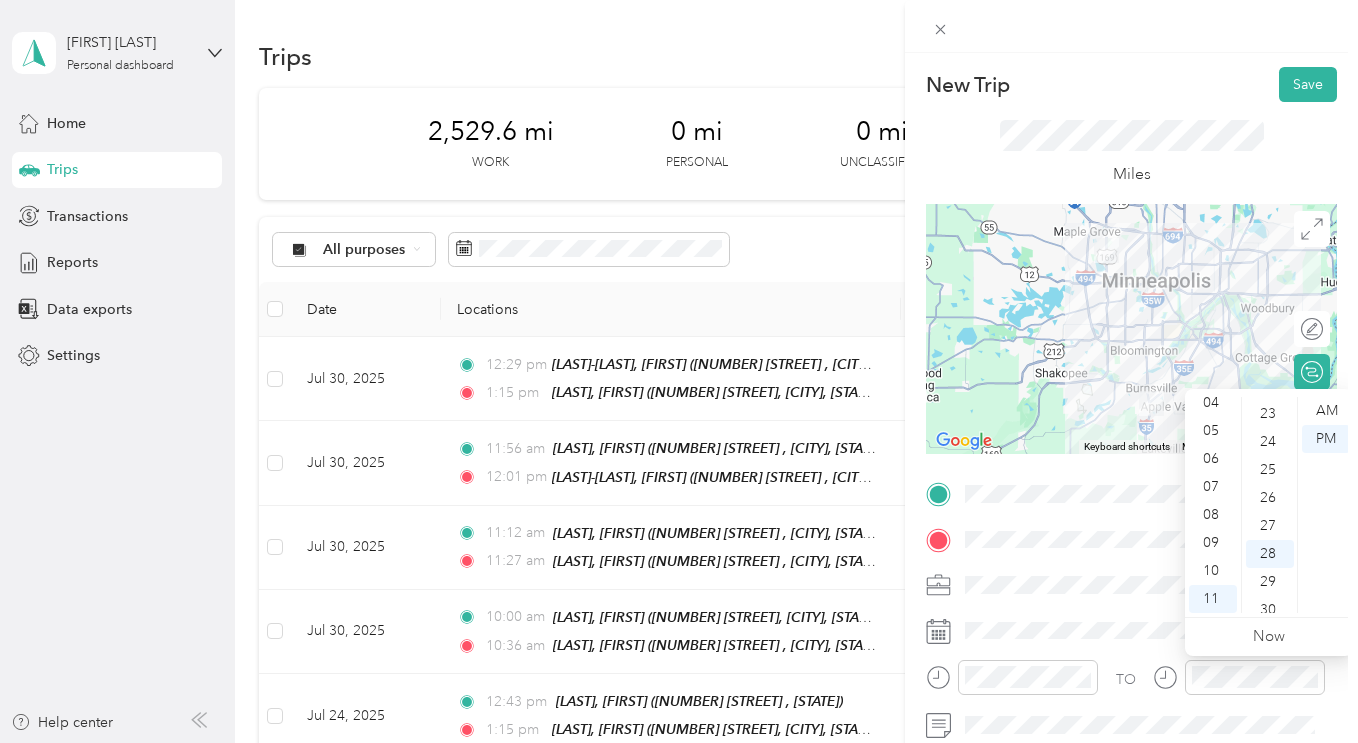 scroll, scrollTop: 624, scrollLeft: 0, axis: vertical 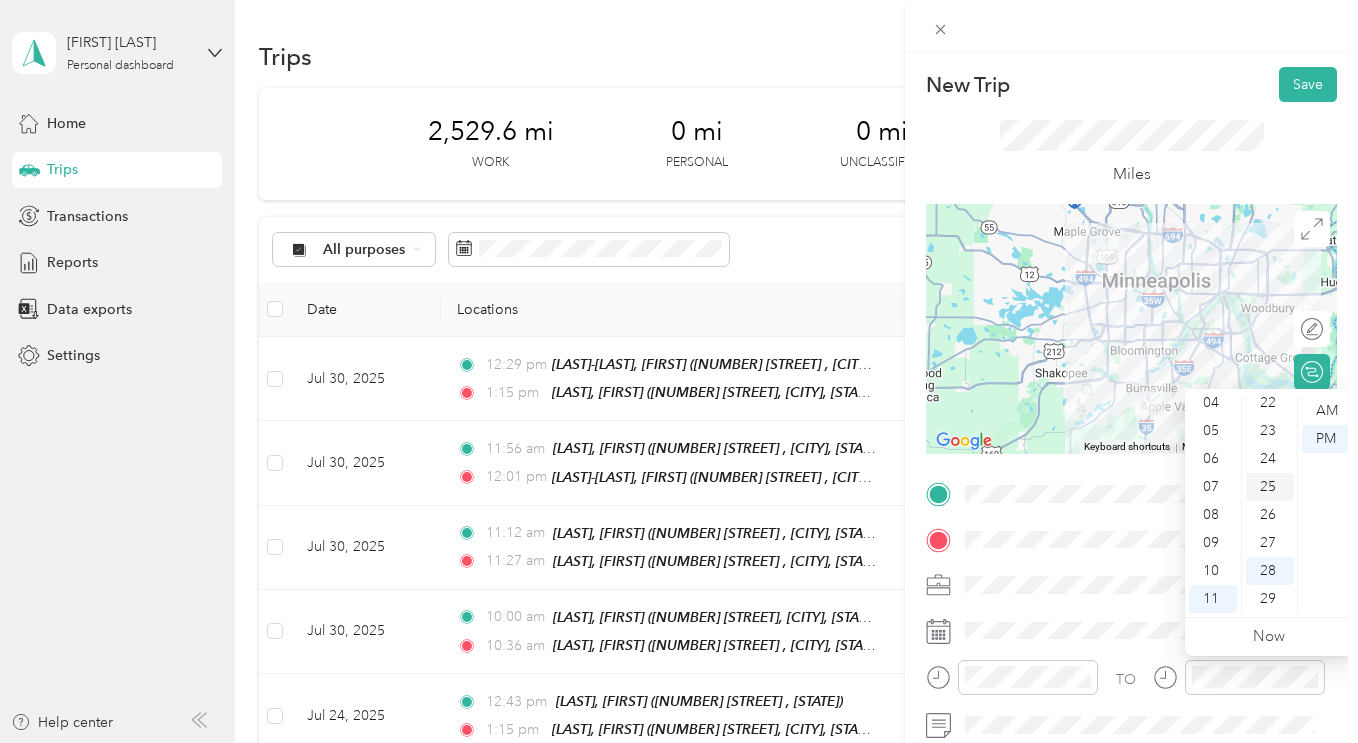 click on "25" at bounding box center [1270, 487] 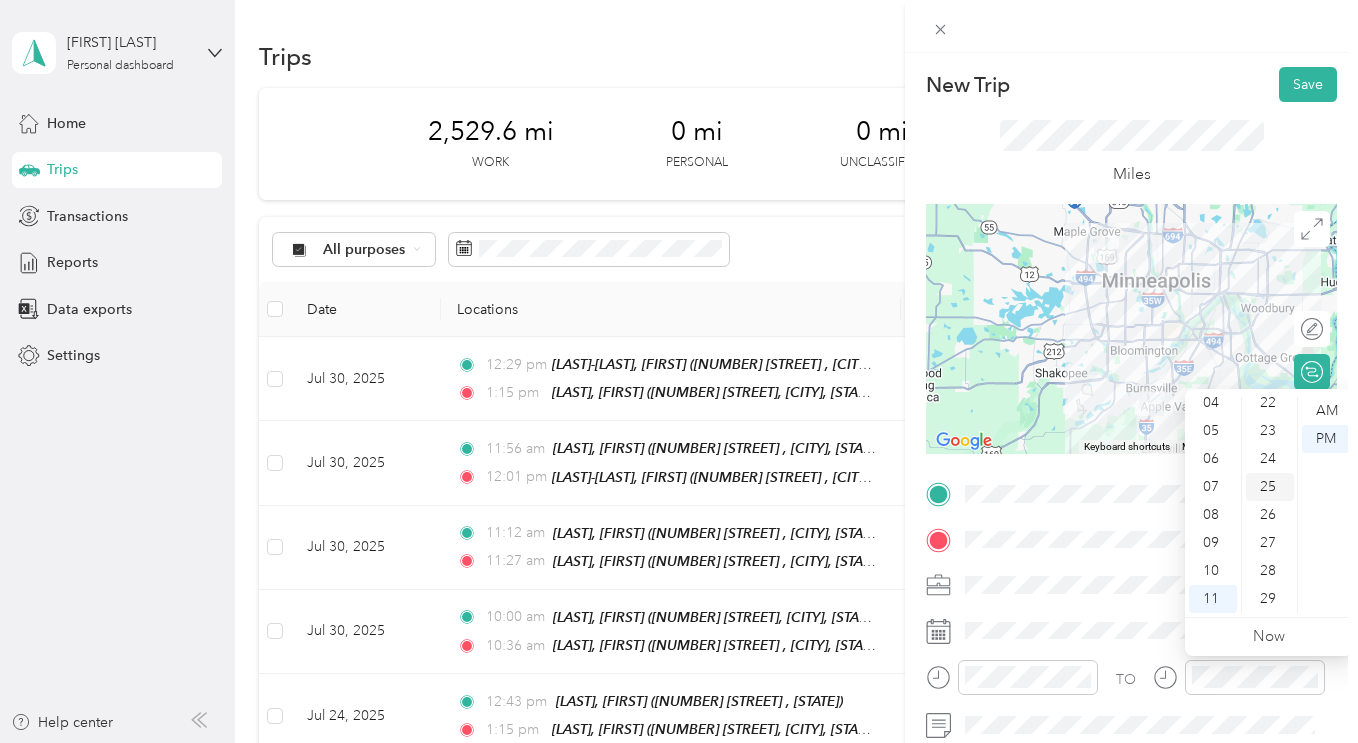 scroll, scrollTop: 700, scrollLeft: 0, axis: vertical 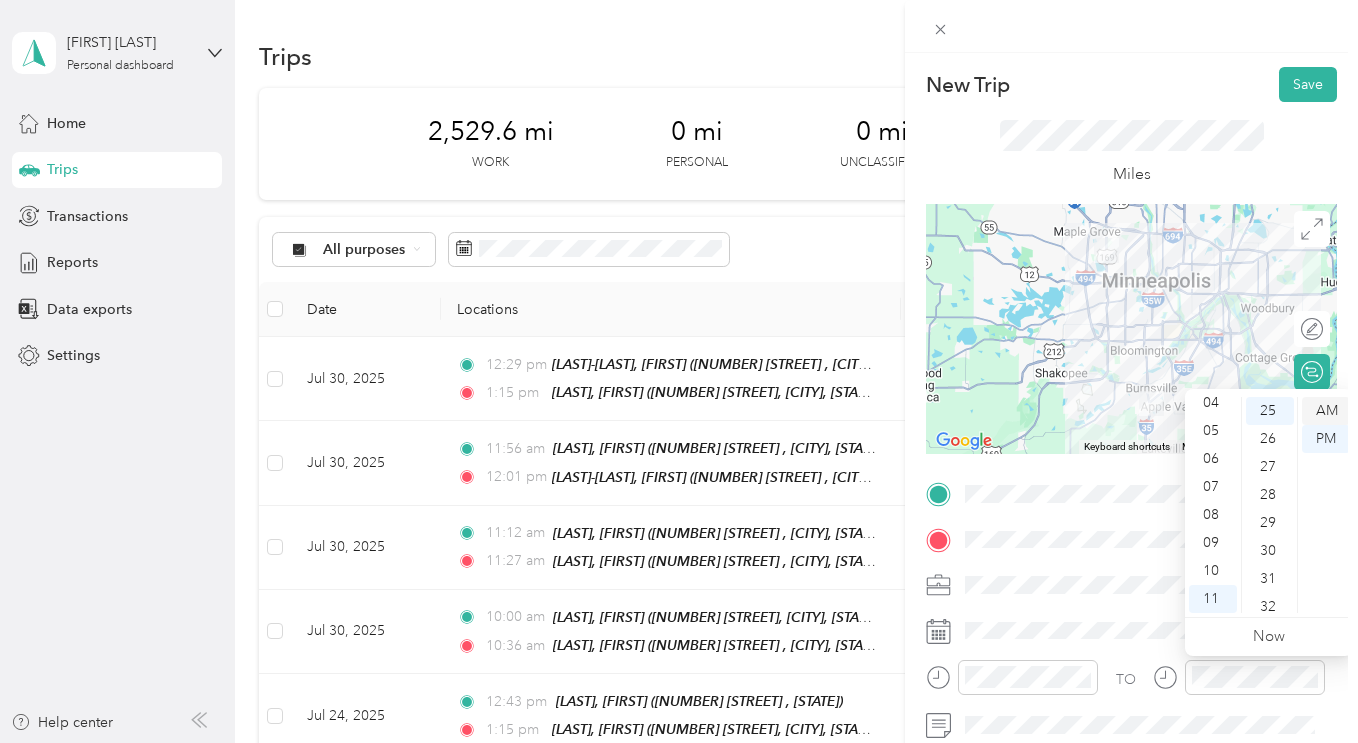 click on "AM" at bounding box center (1326, 411) 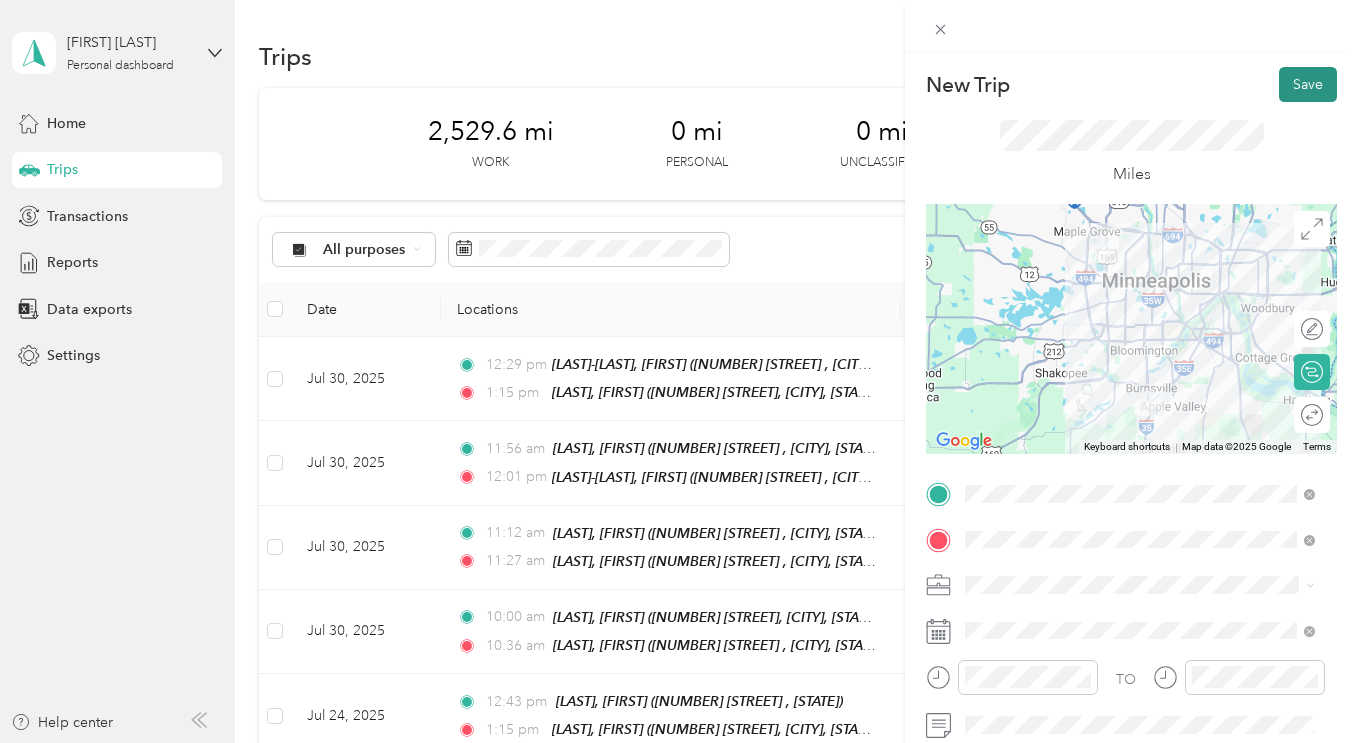 click on "Save" at bounding box center (1308, 84) 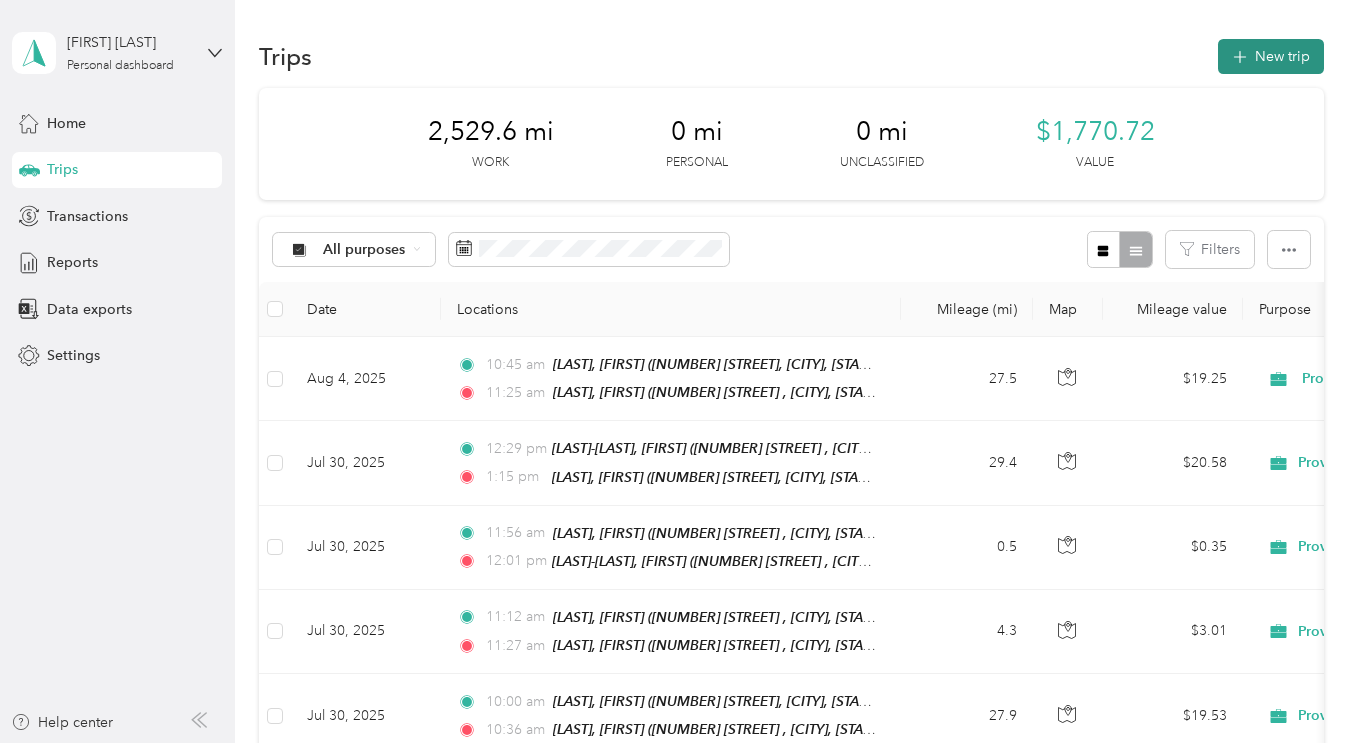 click on "New trip" at bounding box center (1271, 56) 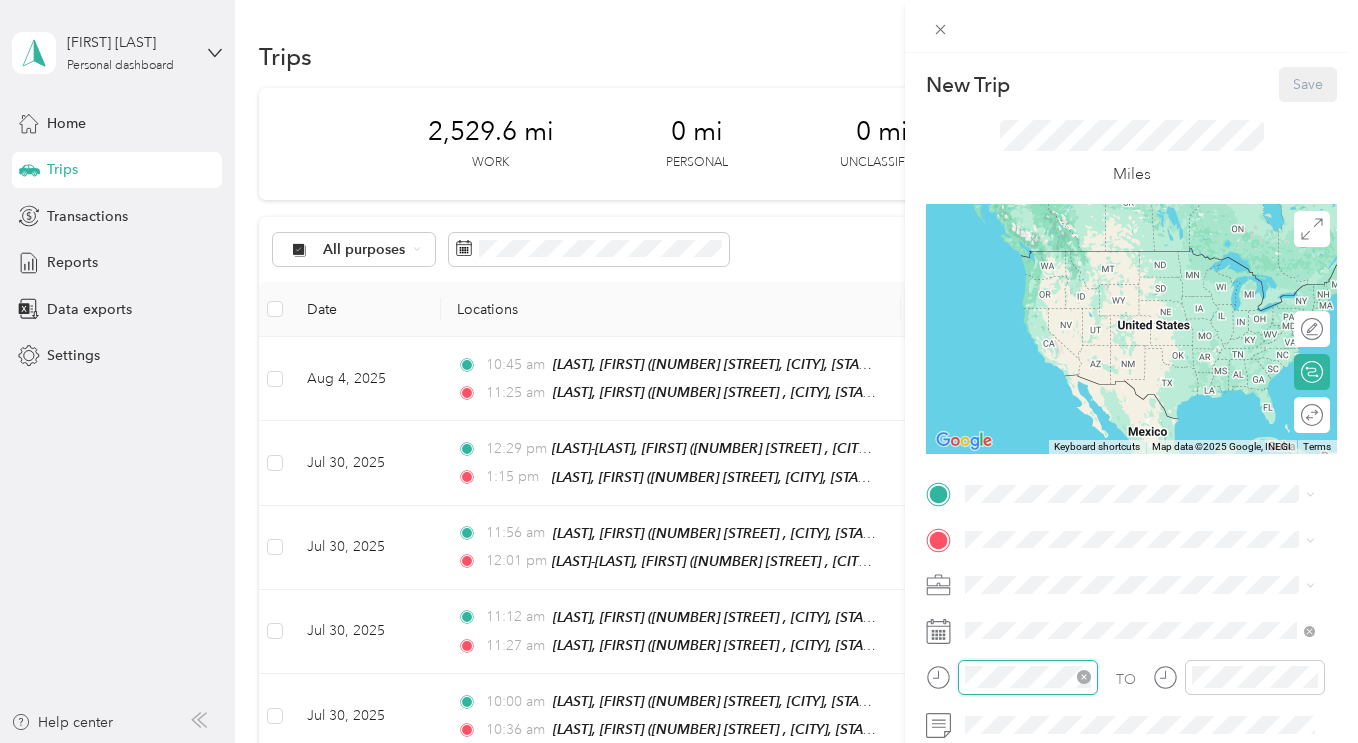 scroll, scrollTop: 56, scrollLeft: 0, axis: vertical 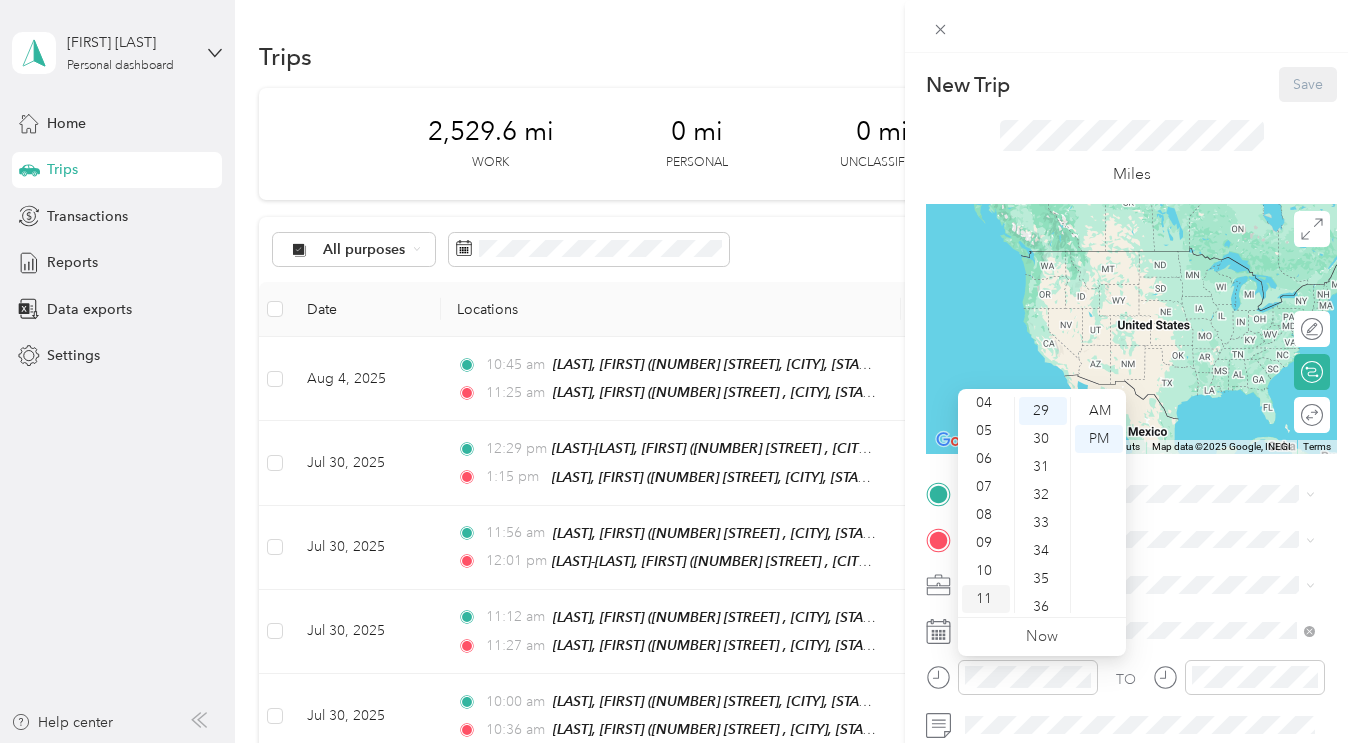 click on "11" at bounding box center (986, 599) 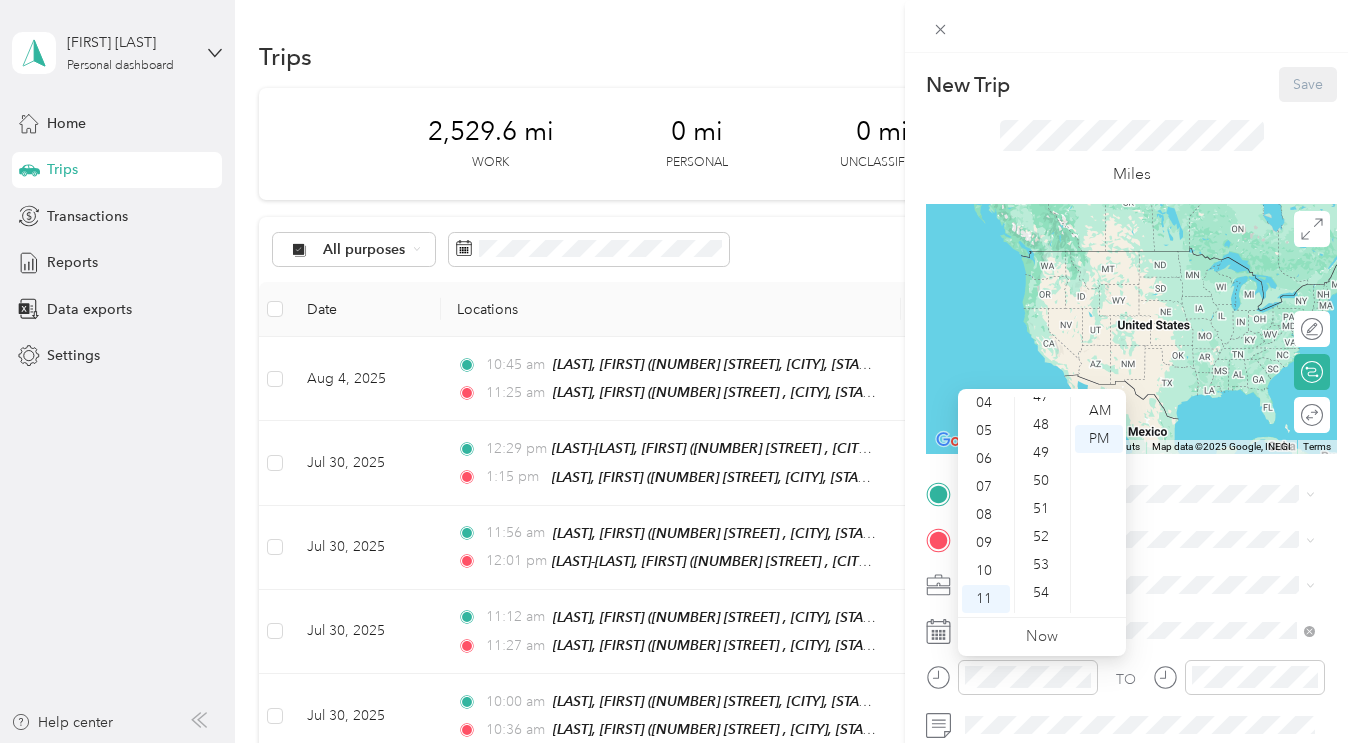 scroll, scrollTop: 1332, scrollLeft: 0, axis: vertical 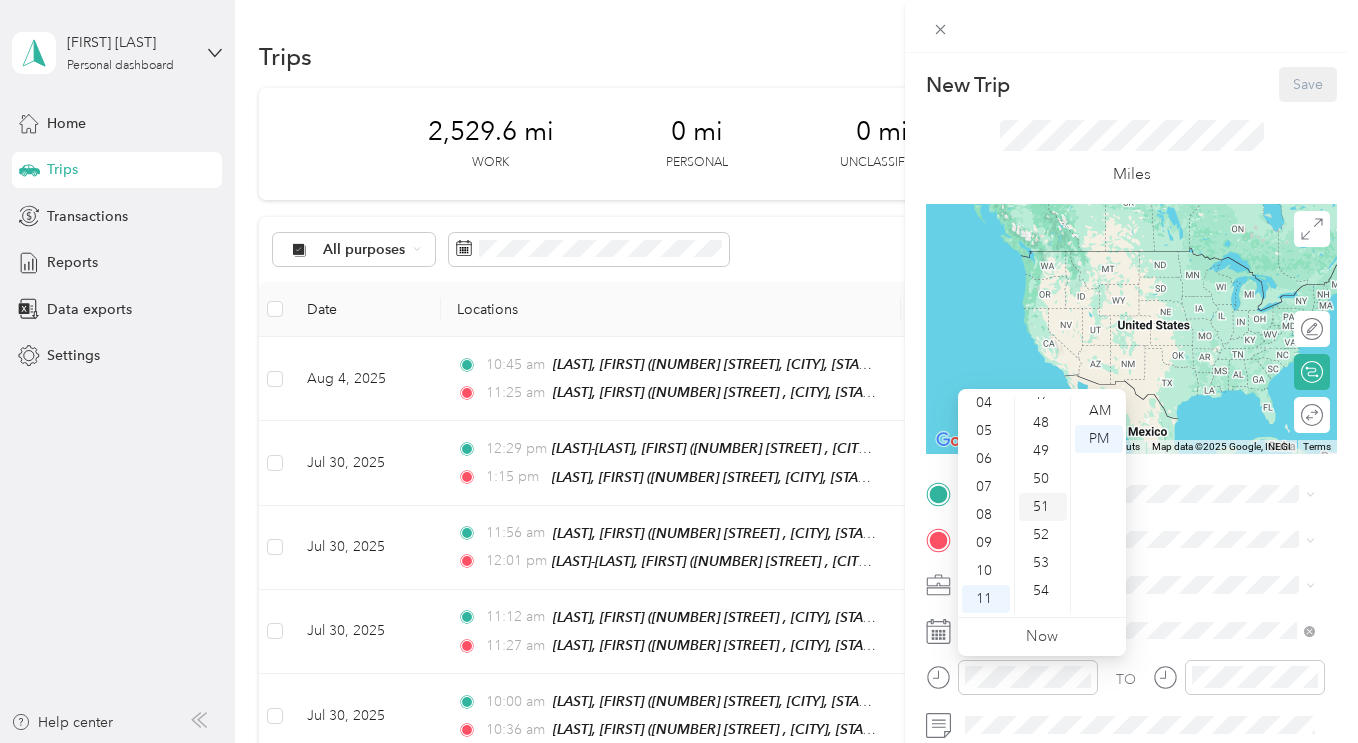 click on "51" at bounding box center (1043, 507) 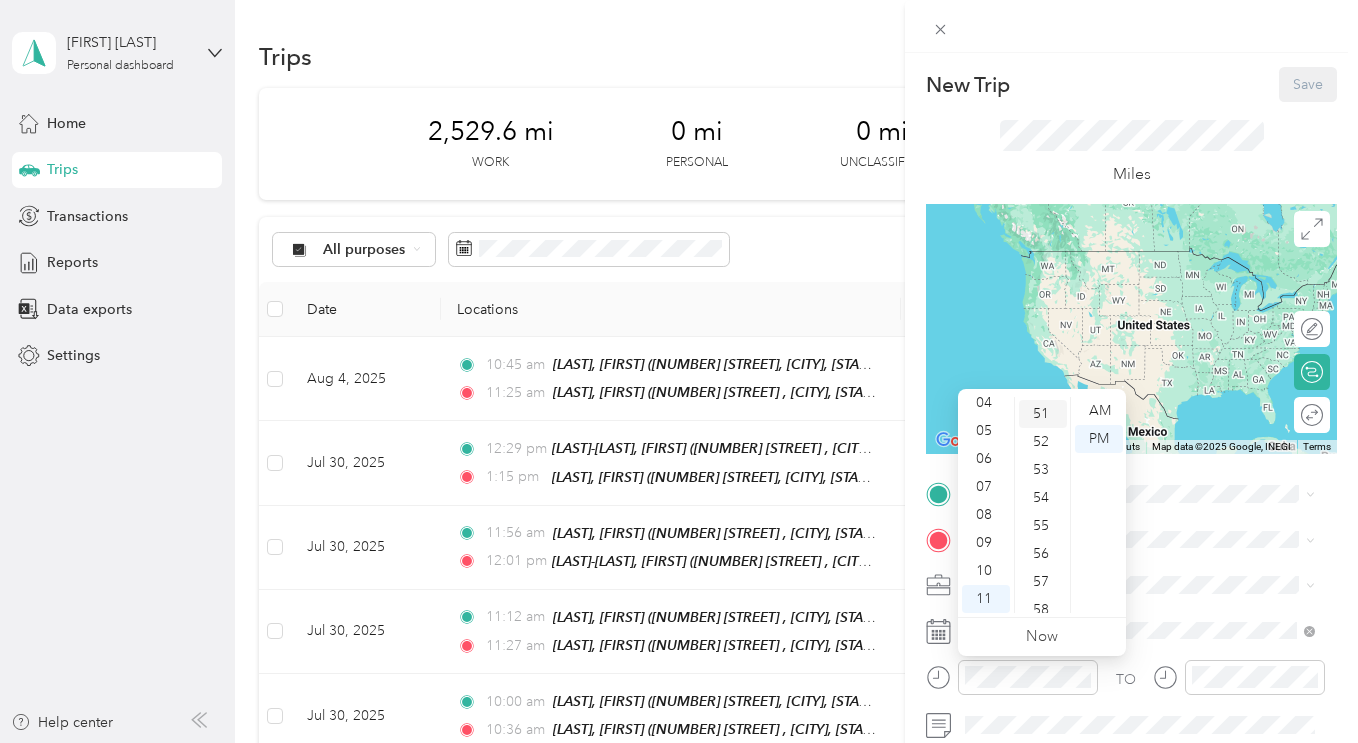 scroll, scrollTop: 1428, scrollLeft: 0, axis: vertical 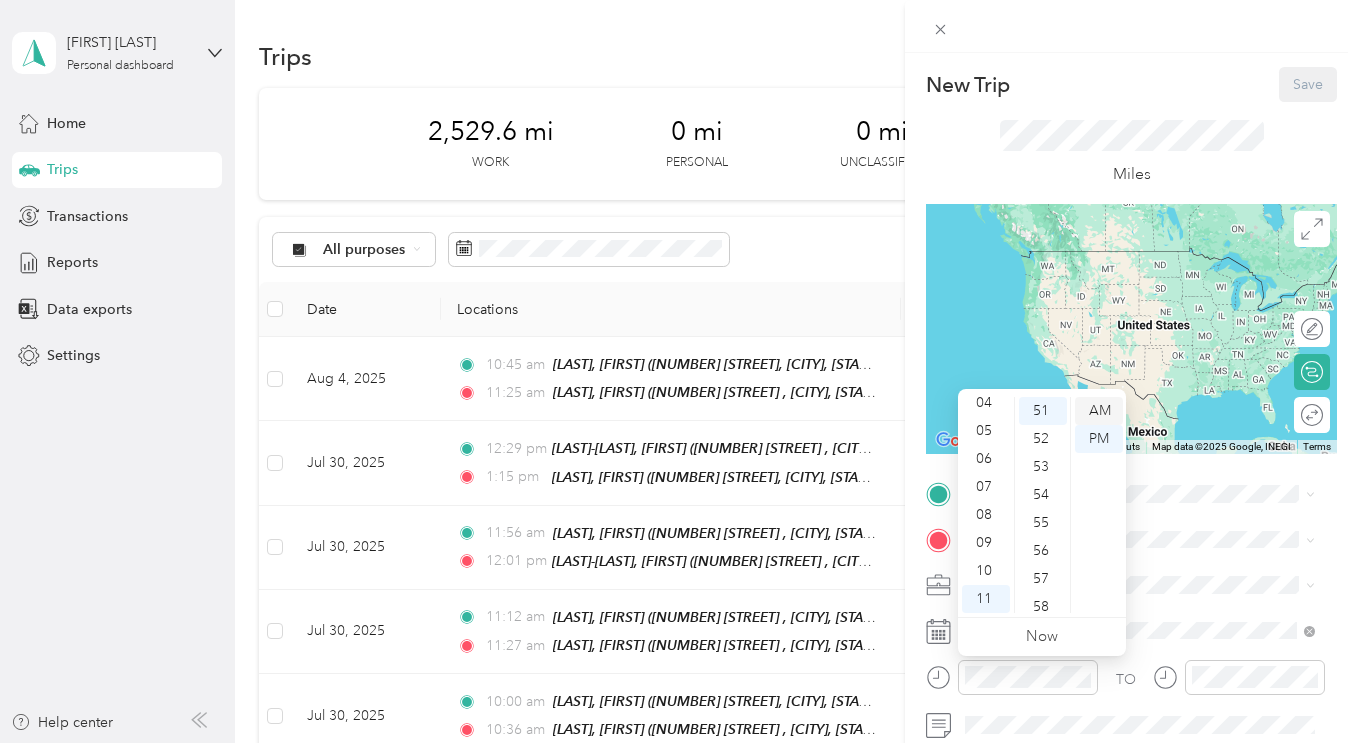 click on "AM" at bounding box center [1099, 411] 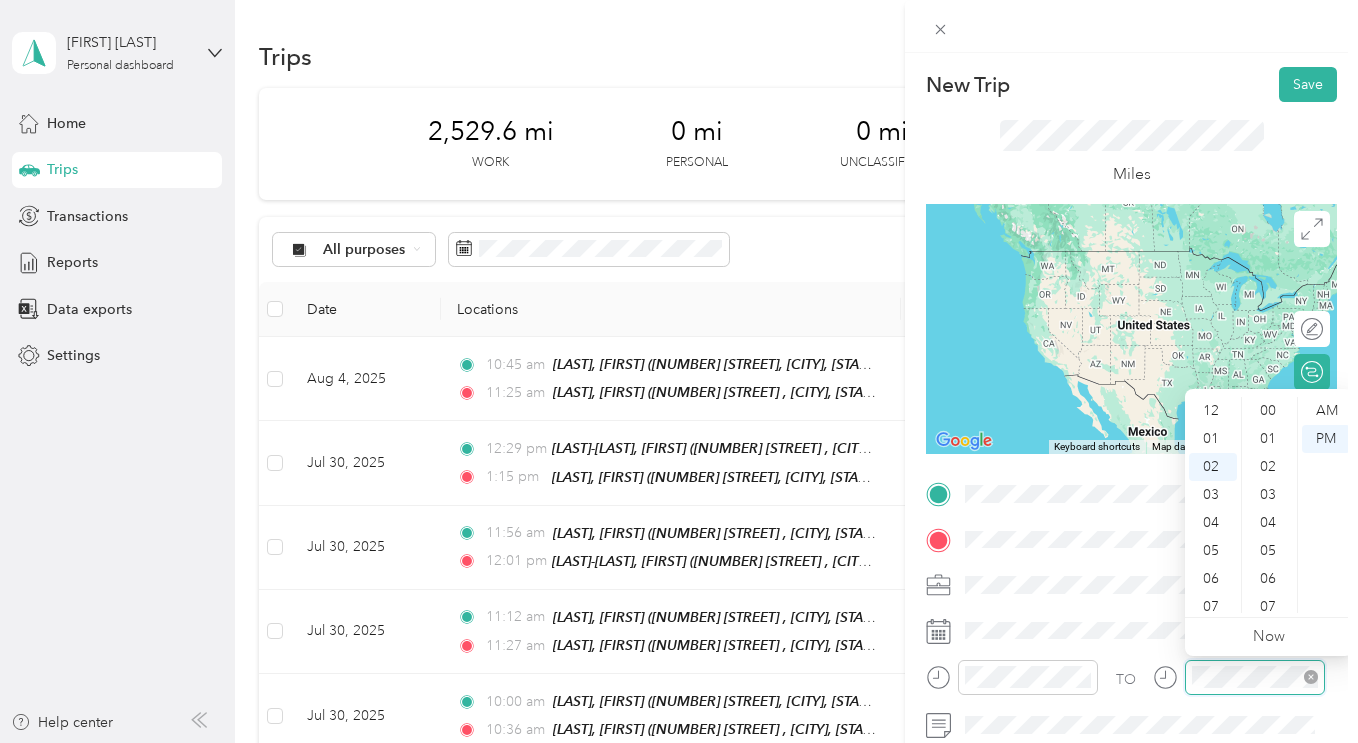 scroll, scrollTop: 56, scrollLeft: 0, axis: vertical 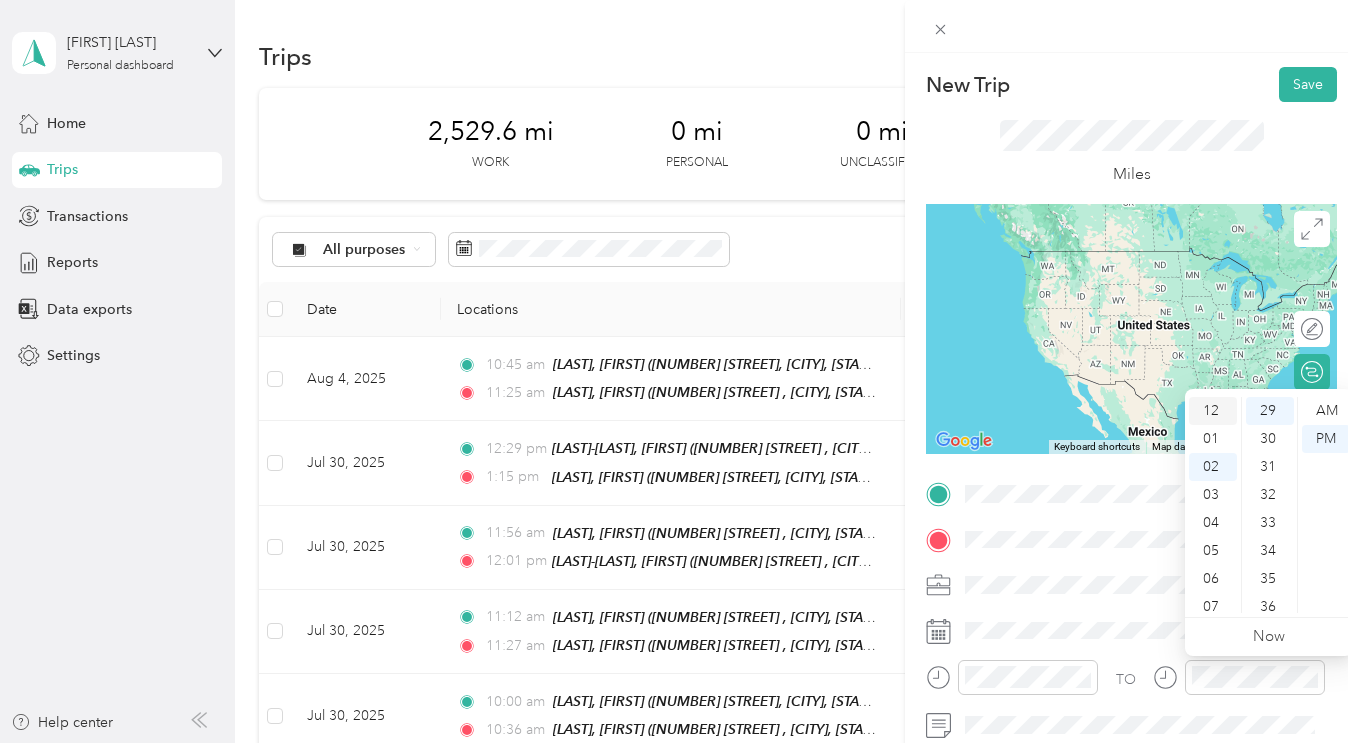 click on "12" at bounding box center [1213, 411] 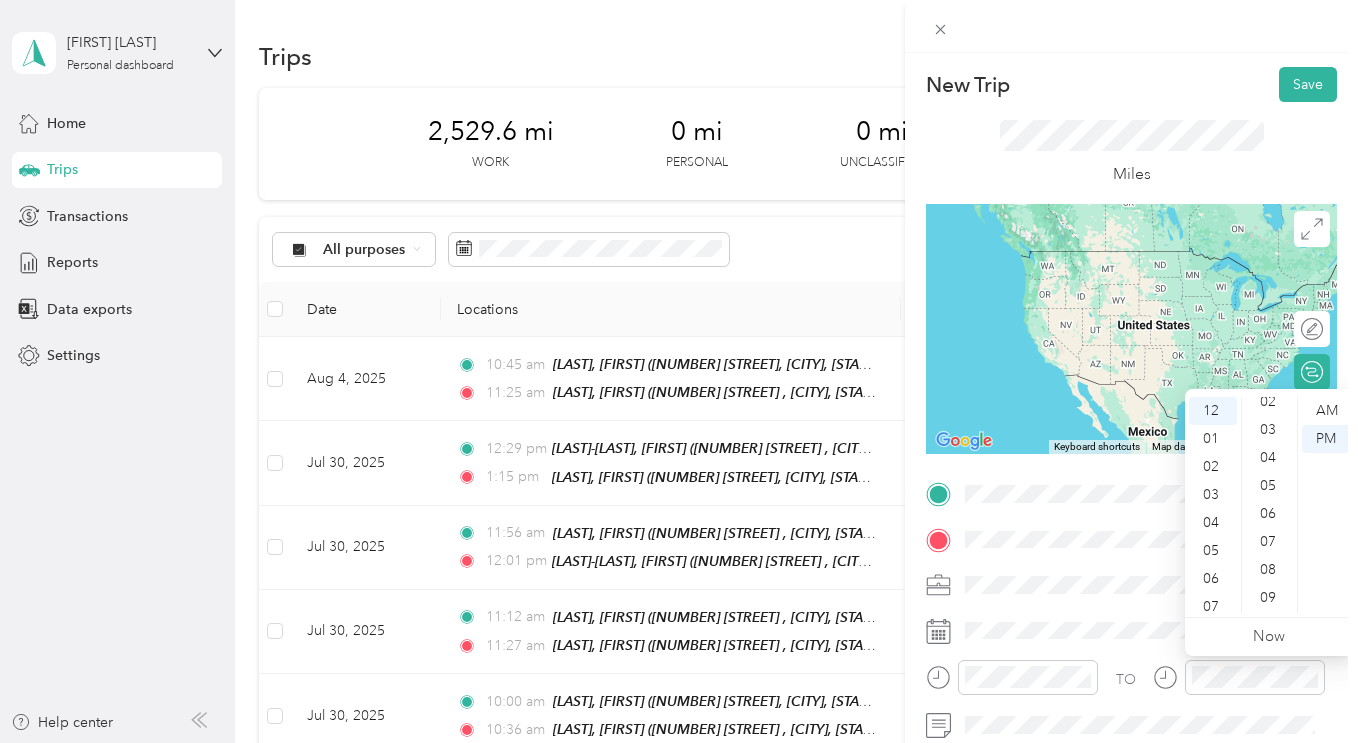 scroll, scrollTop: 11, scrollLeft: 0, axis: vertical 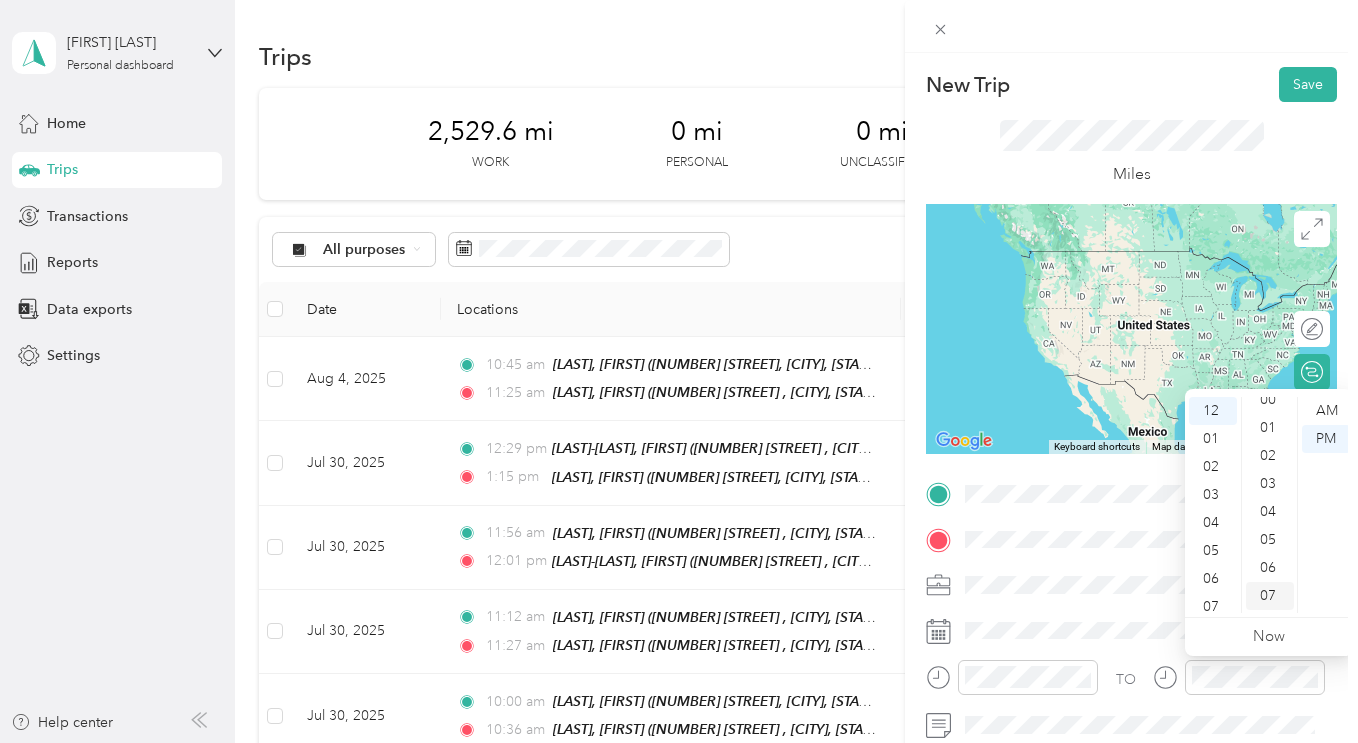 click on "07" at bounding box center [1270, 596] 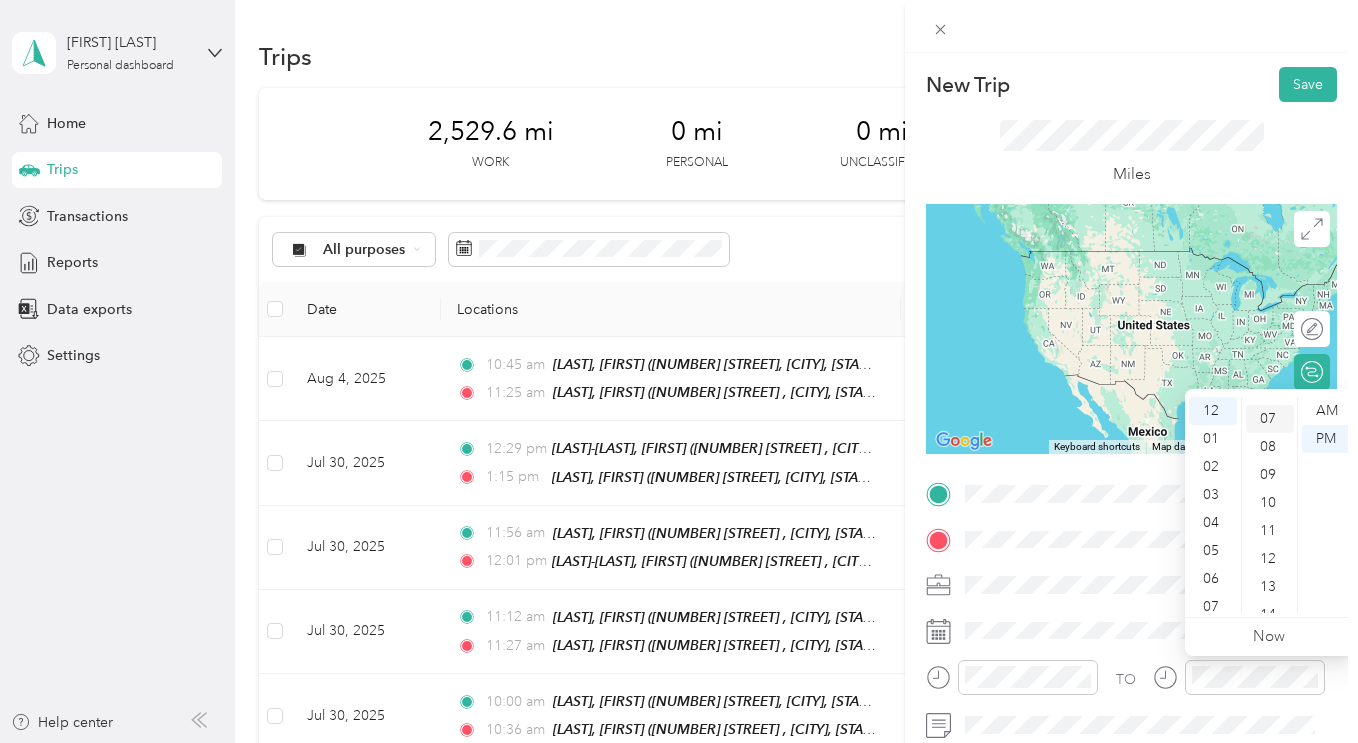 scroll, scrollTop: 196, scrollLeft: 0, axis: vertical 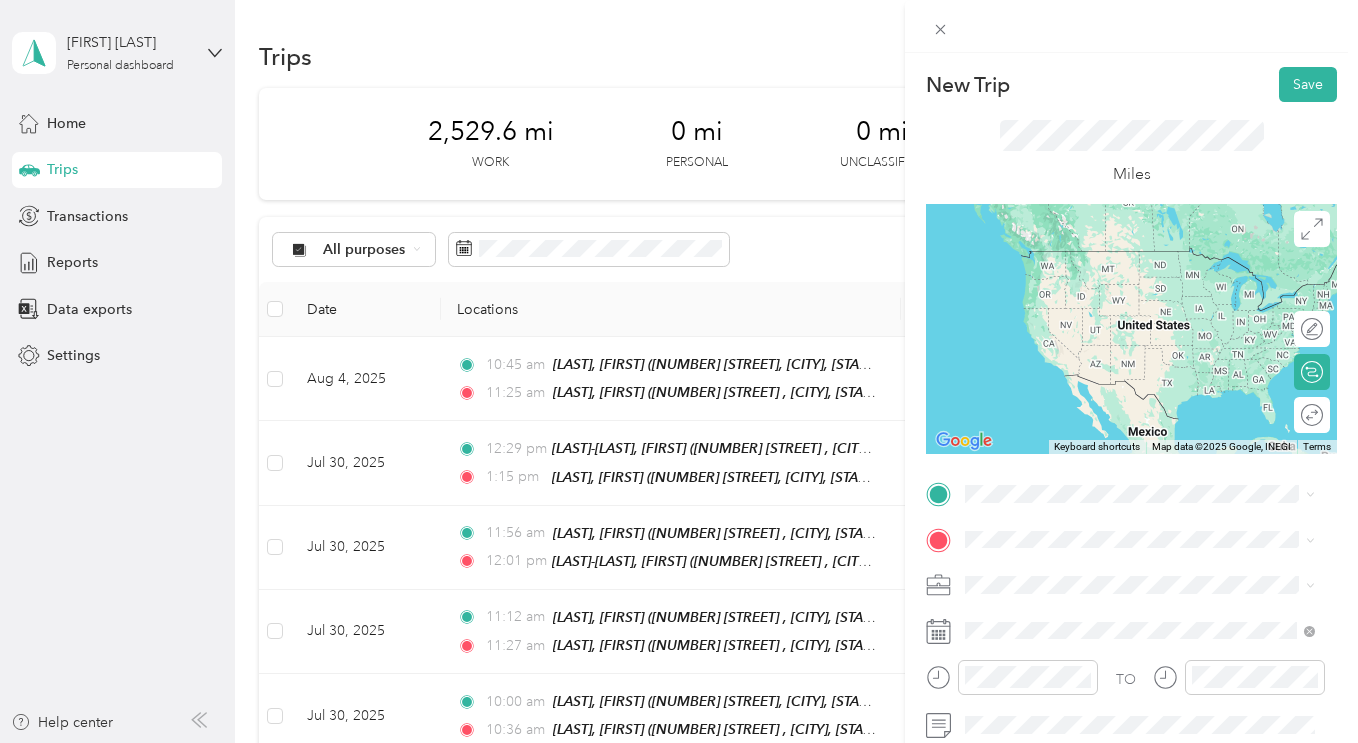 click on "TEAM [LAST], [FIRST] [NUMBER] [STREET] , [POSTAL CODE], [CITY], [STATE], [COUNTRY]" at bounding box center [1155, 273] 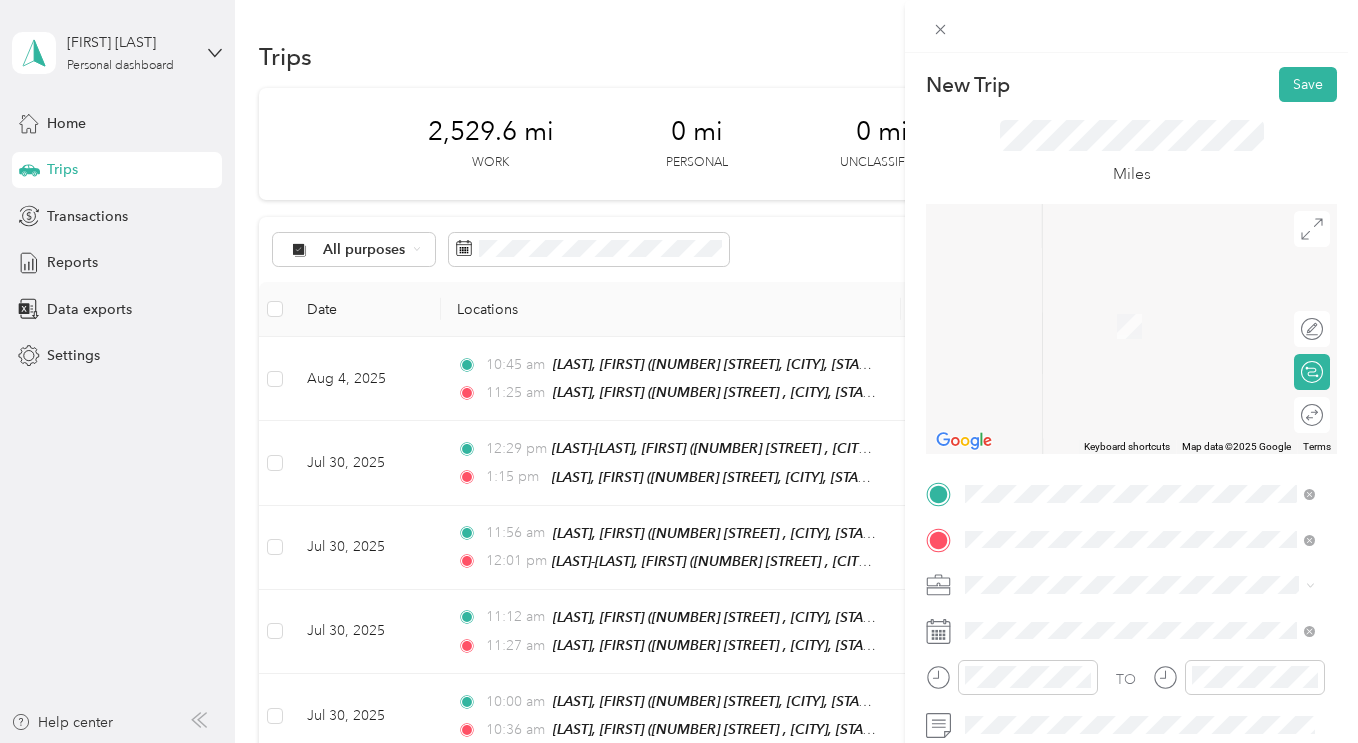 click on "TEAM [LAST], [FIRST] [NUMBER] [STREET], [POSTAL CODE], [CITY], [STATE], [COUNTRY]" at bounding box center (1155, 420) 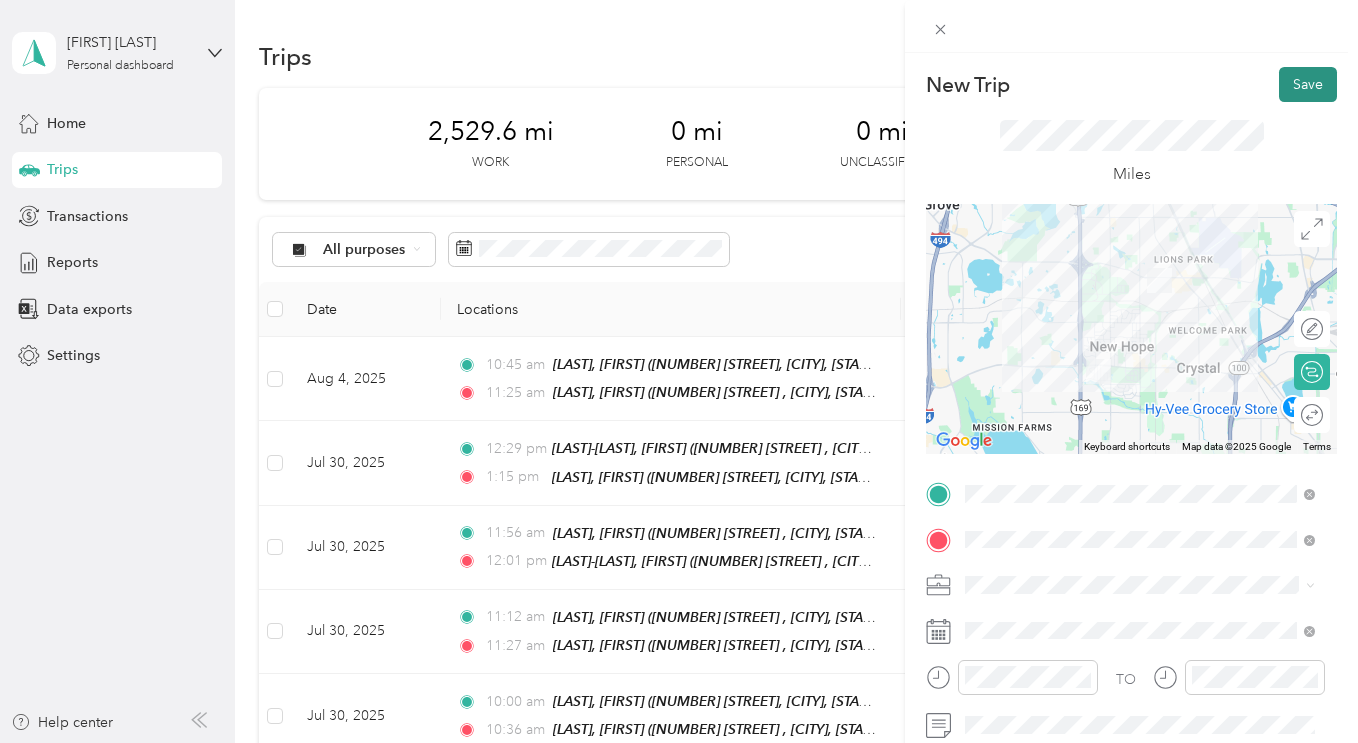 click on "Save" at bounding box center [1308, 84] 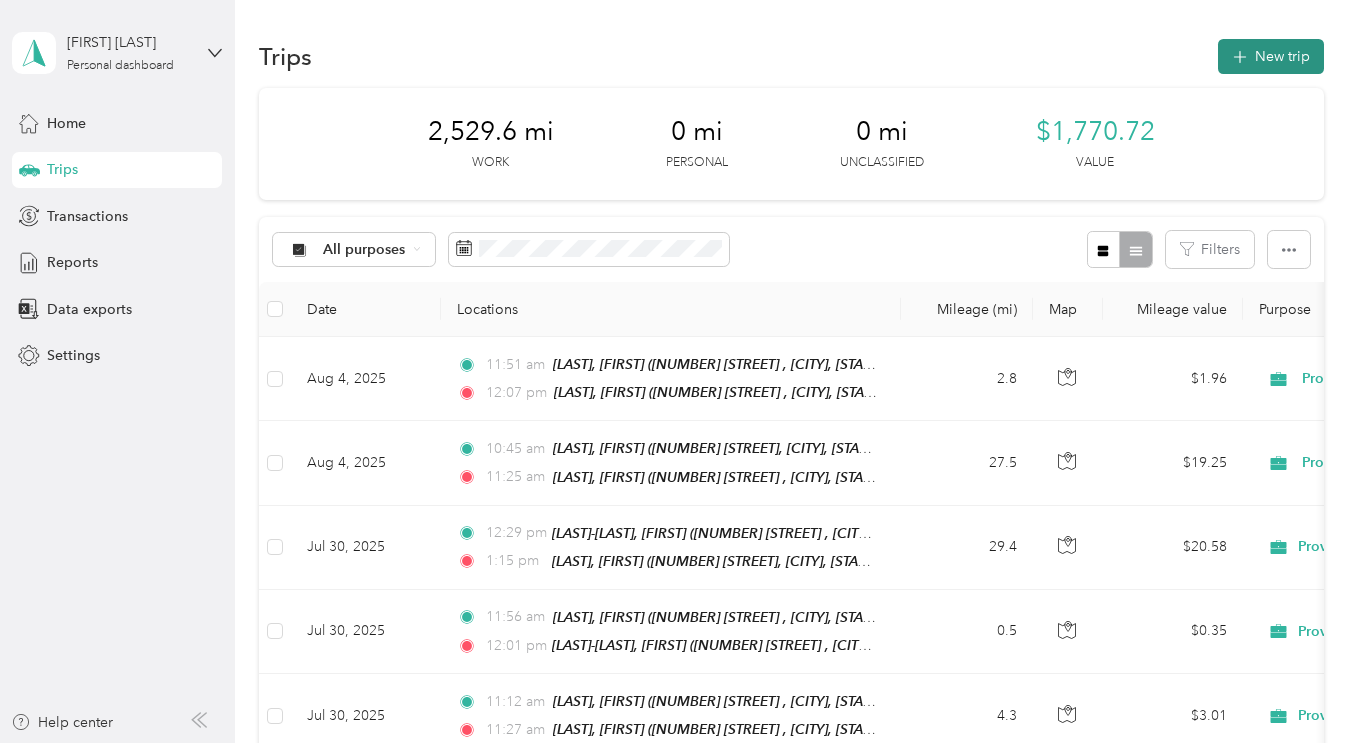 click on "New trip" at bounding box center [1271, 56] 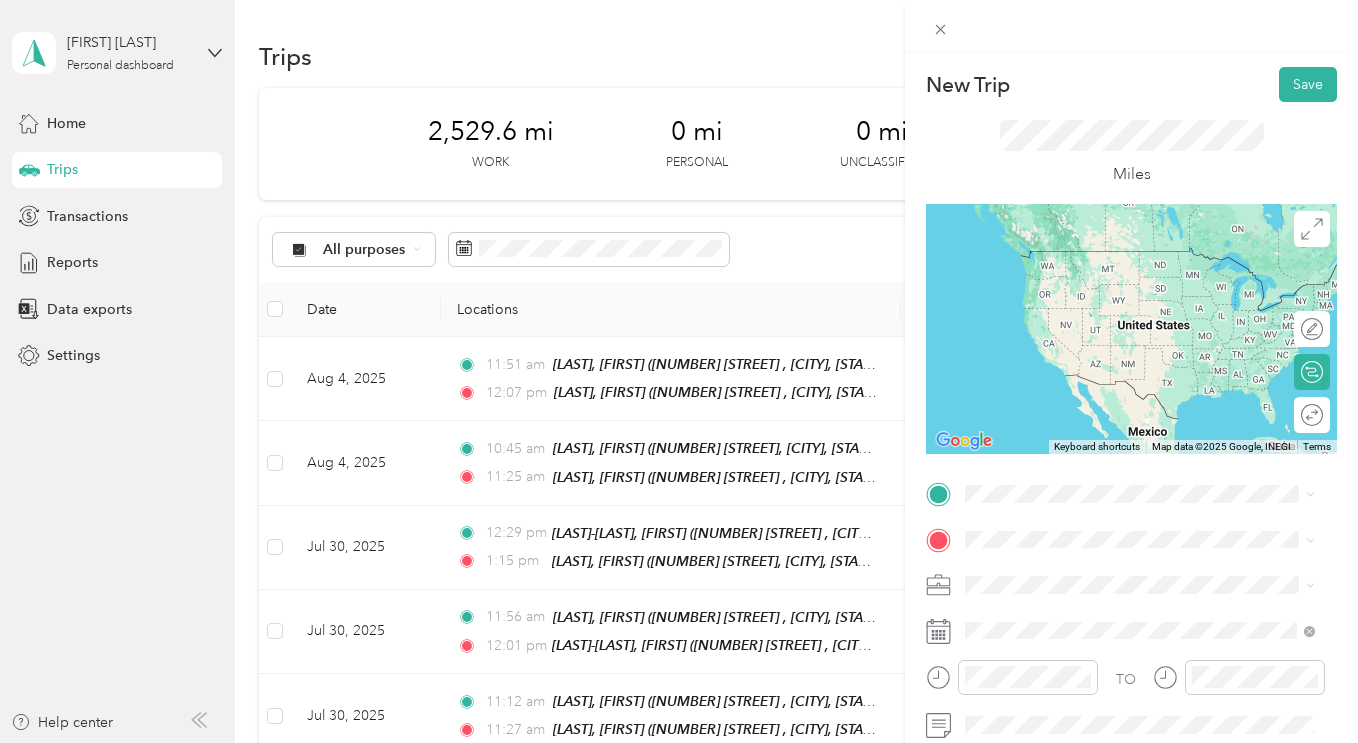 click on "TEAM [LAST], [FIRST] [NUMBER] [STREET], [POSTAL CODE], [CITY], [STATE], [COUNTRY]" at bounding box center (1155, 274) 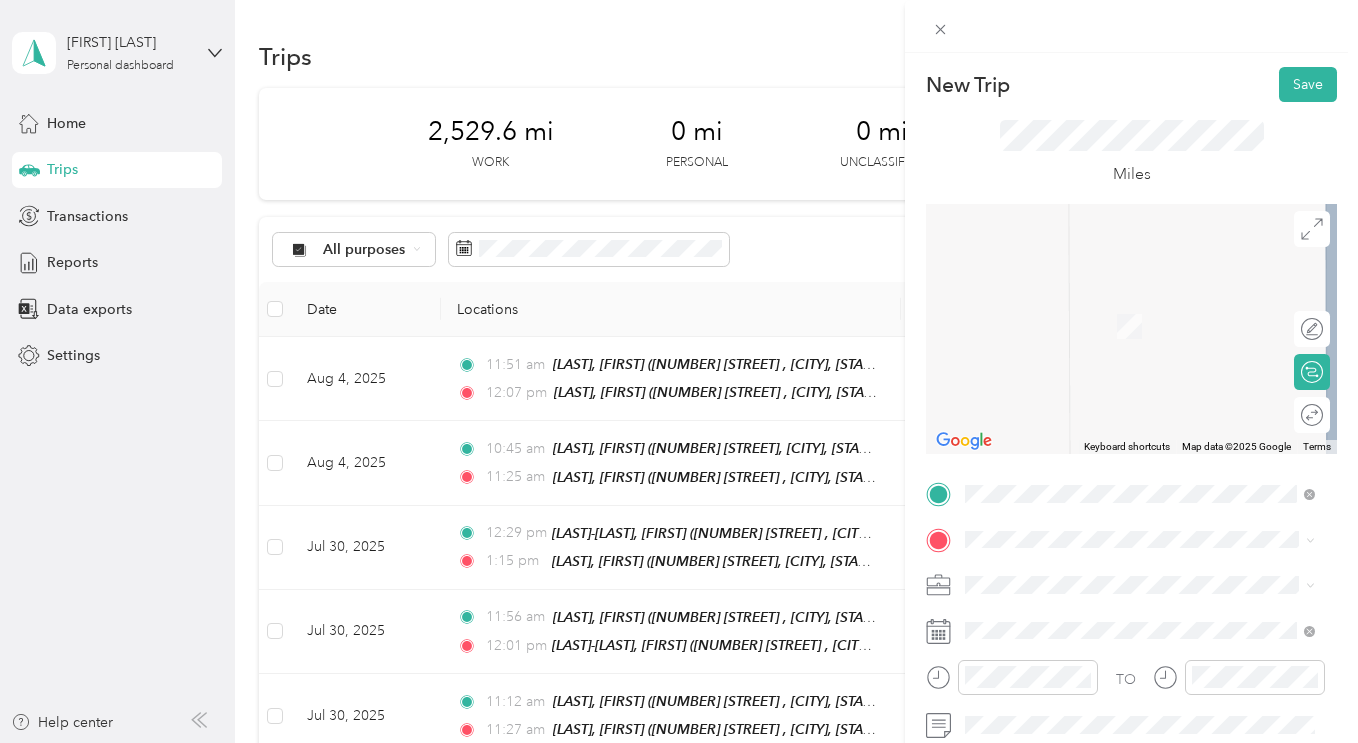 click on "TEAM [LAST]-[LAST], [FIRST] [NUMBER] [STREET] , [POSTAL CODE], [CITY], [STATE], [COUNTRY]" at bounding box center (1155, 325) 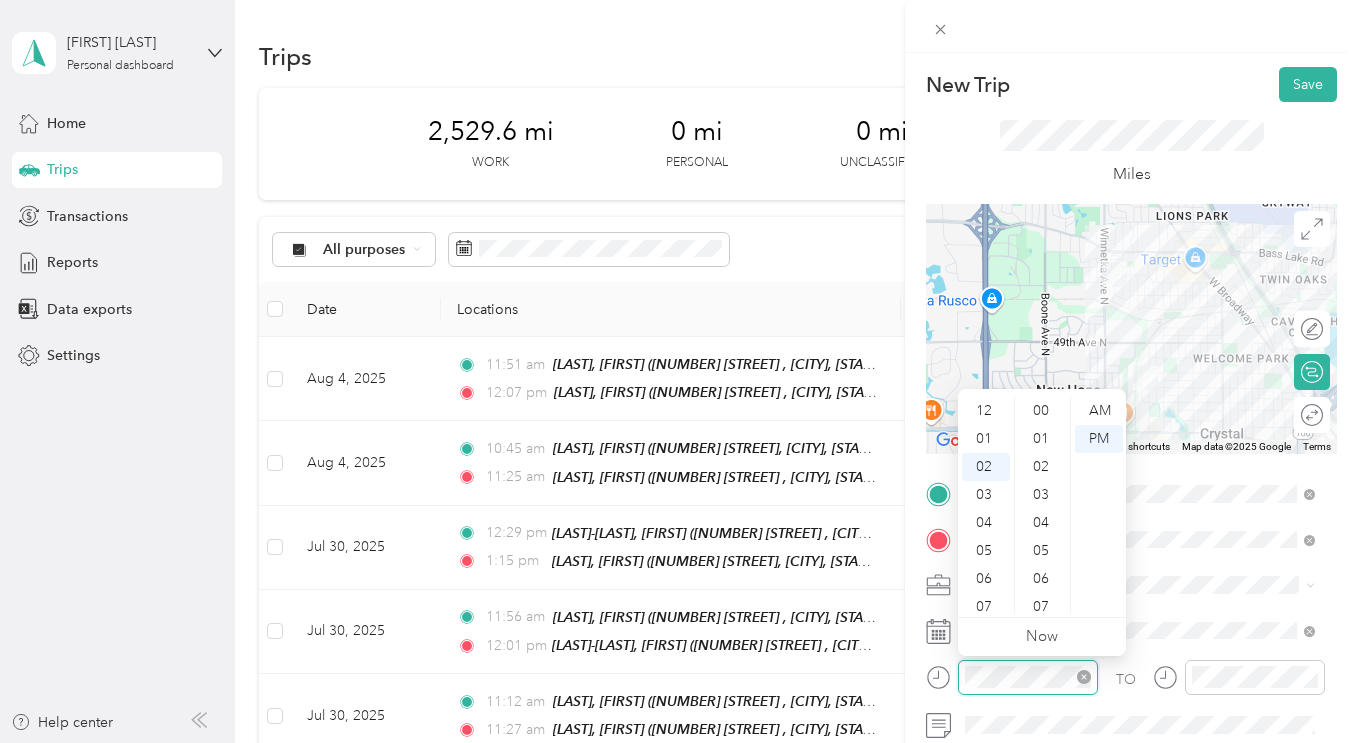 scroll, scrollTop: 56, scrollLeft: 0, axis: vertical 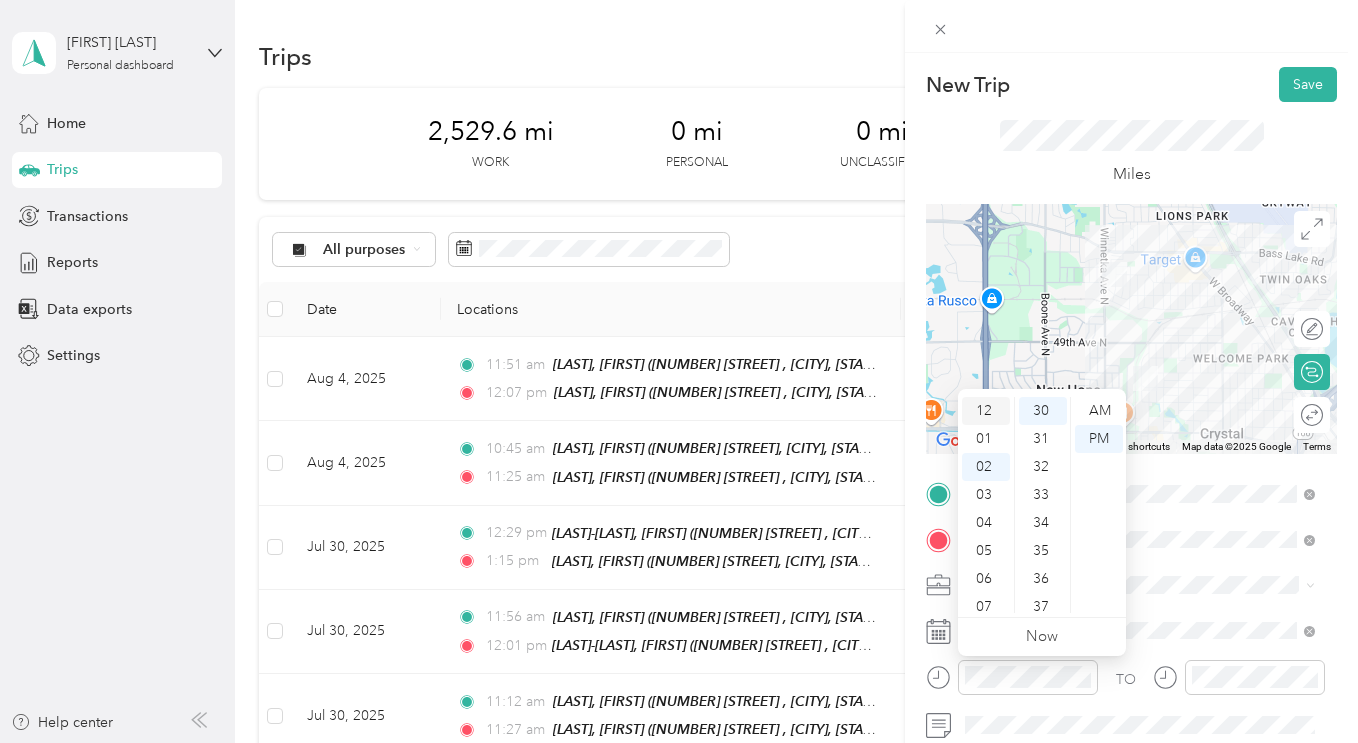 click on "12" at bounding box center [986, 411] 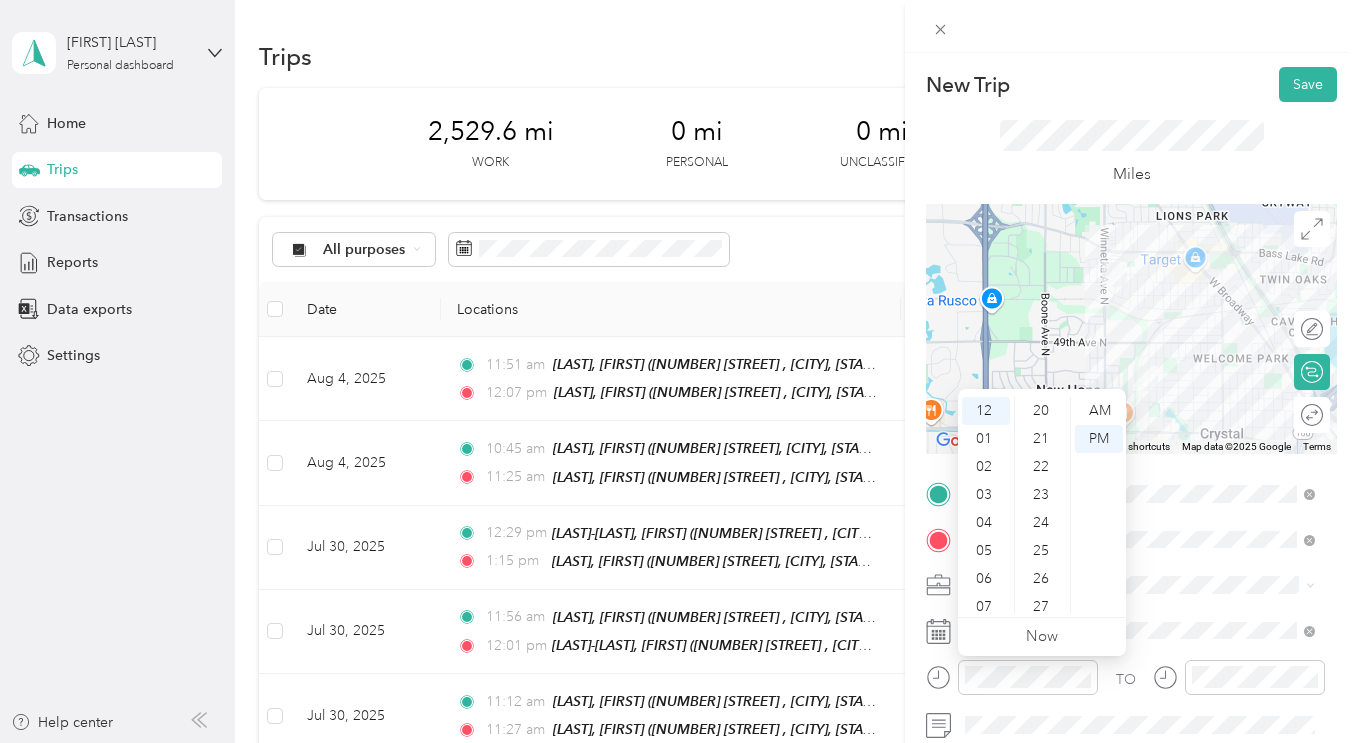 scroll, scrollTop: 560, scrollLeft: 0, axis: vertical 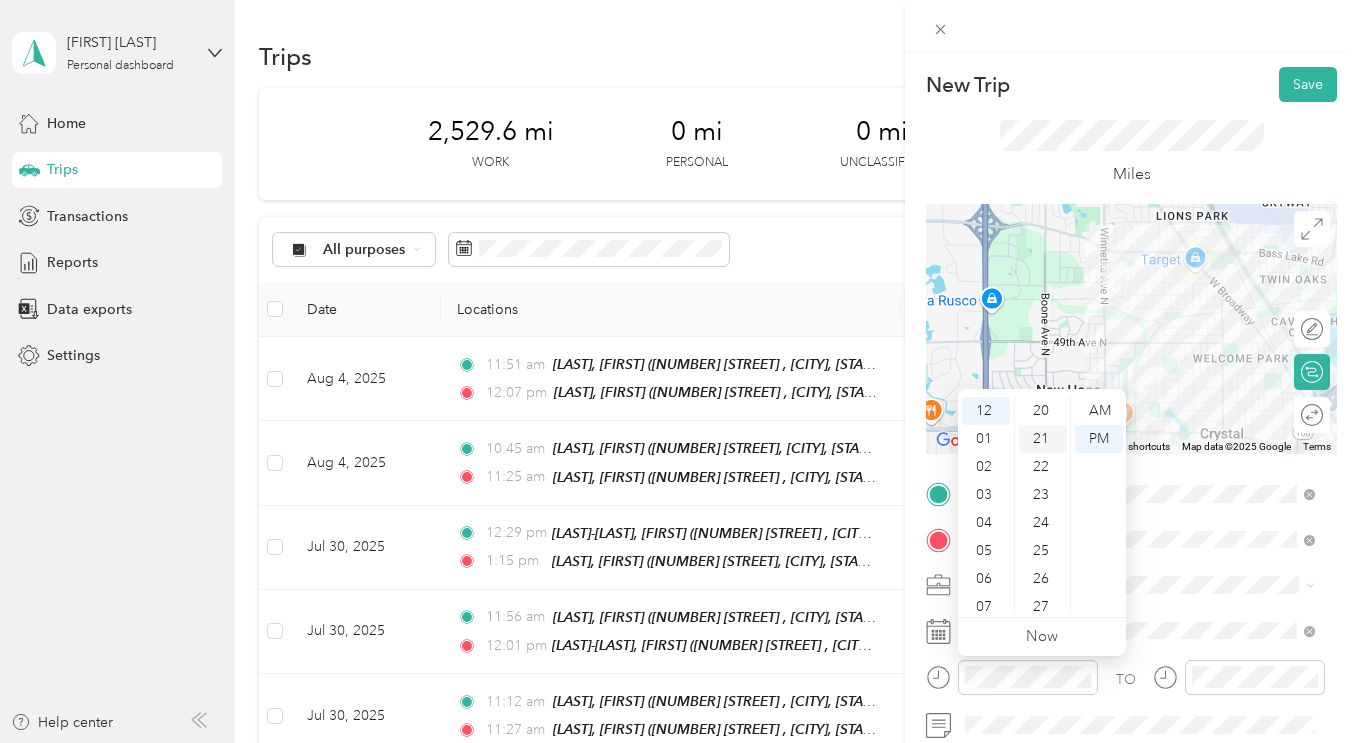 click on "21" at bounding box center (1043, 439) 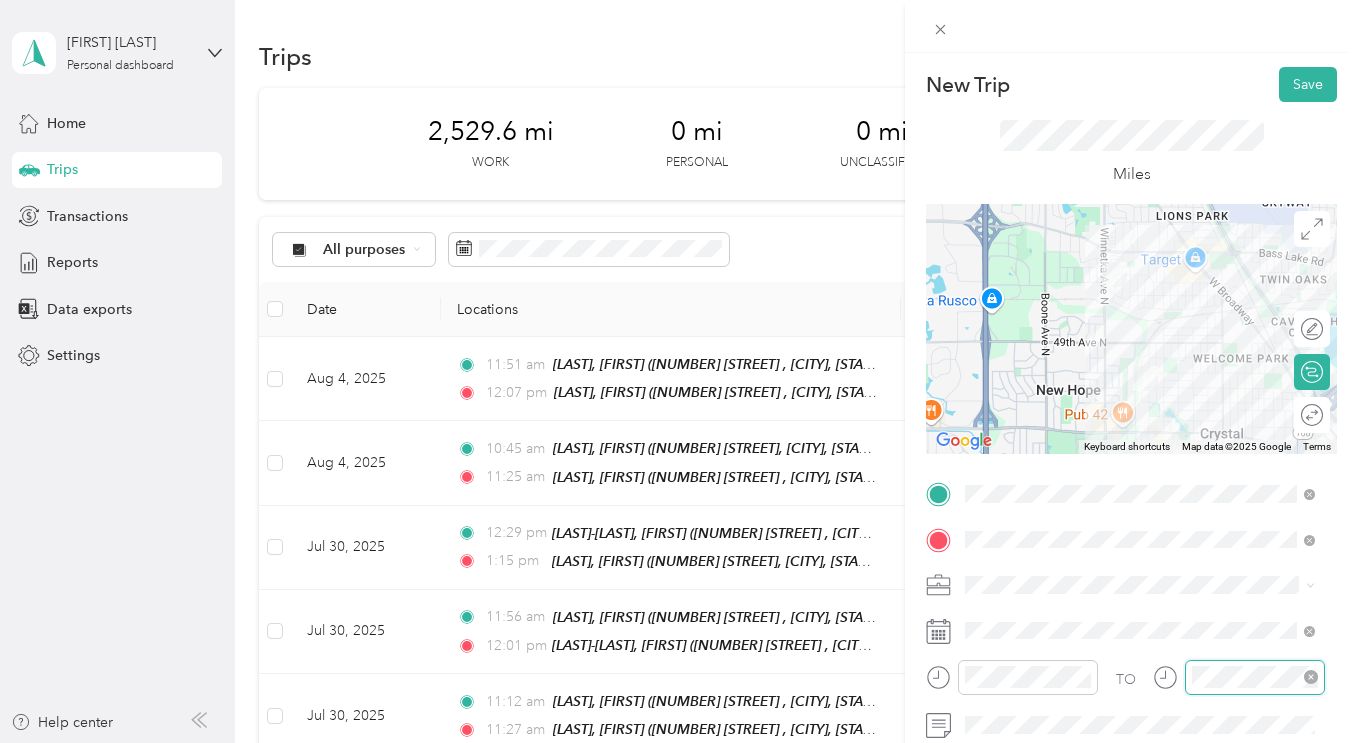 scroll, scrollTop: 56, scrollLeft: 0, axis: vertical 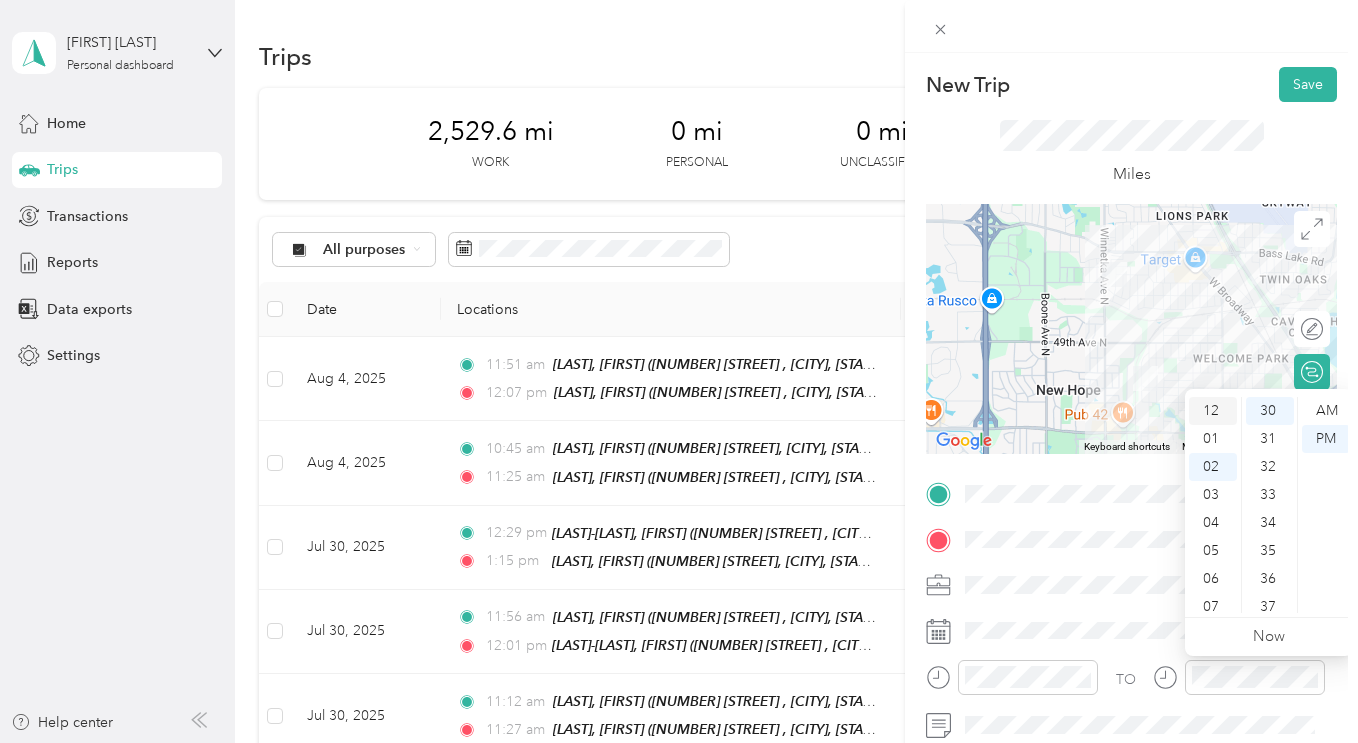 click on "12" at bounding box center (1213, 411) 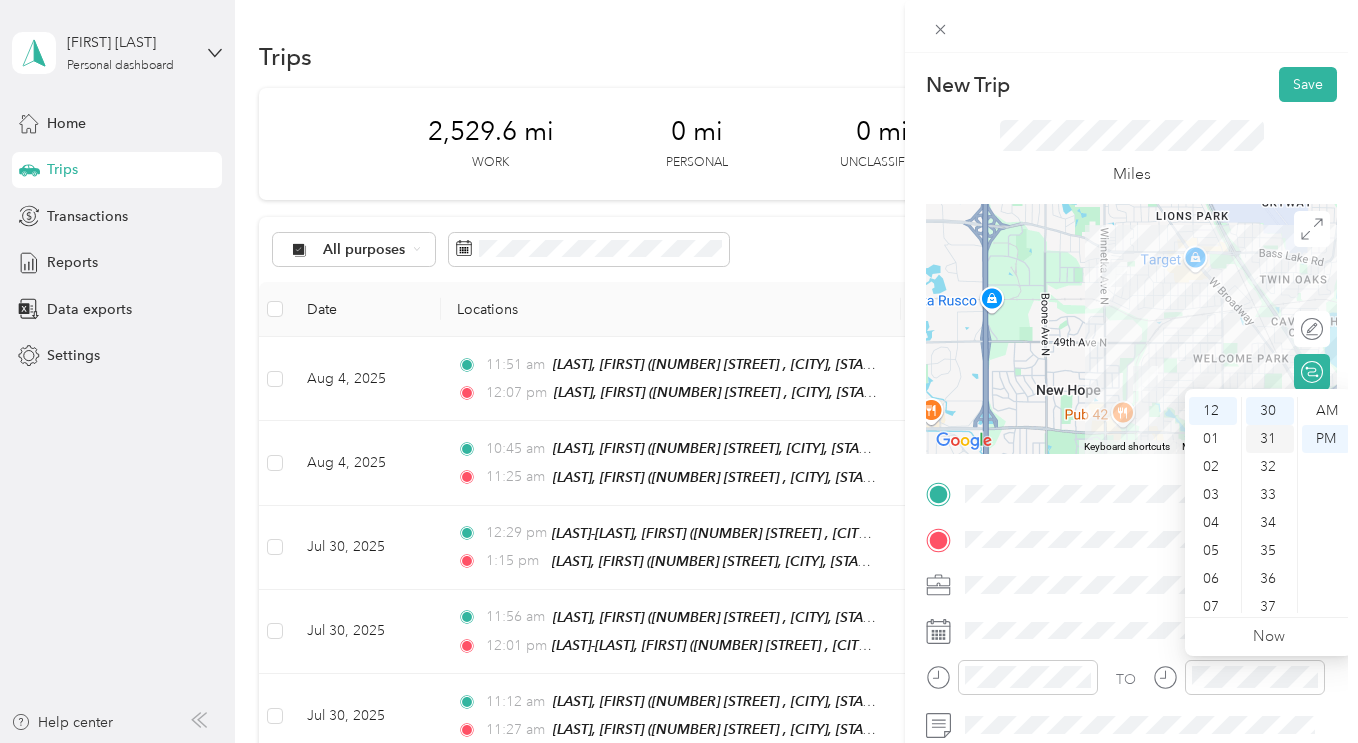 click on "31" at bounding box center [1270, 439] 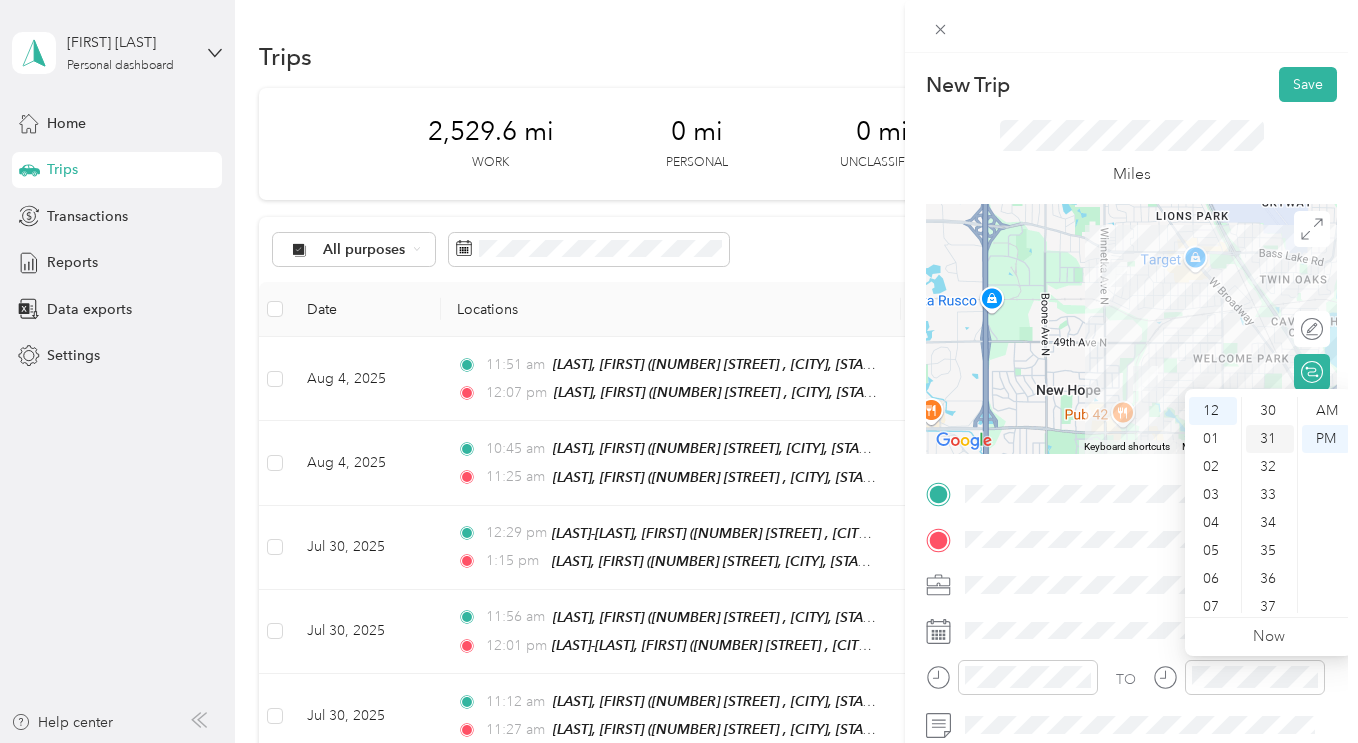 scroll, scrollTop: 868, scrollLeft: 0, axis: vertical 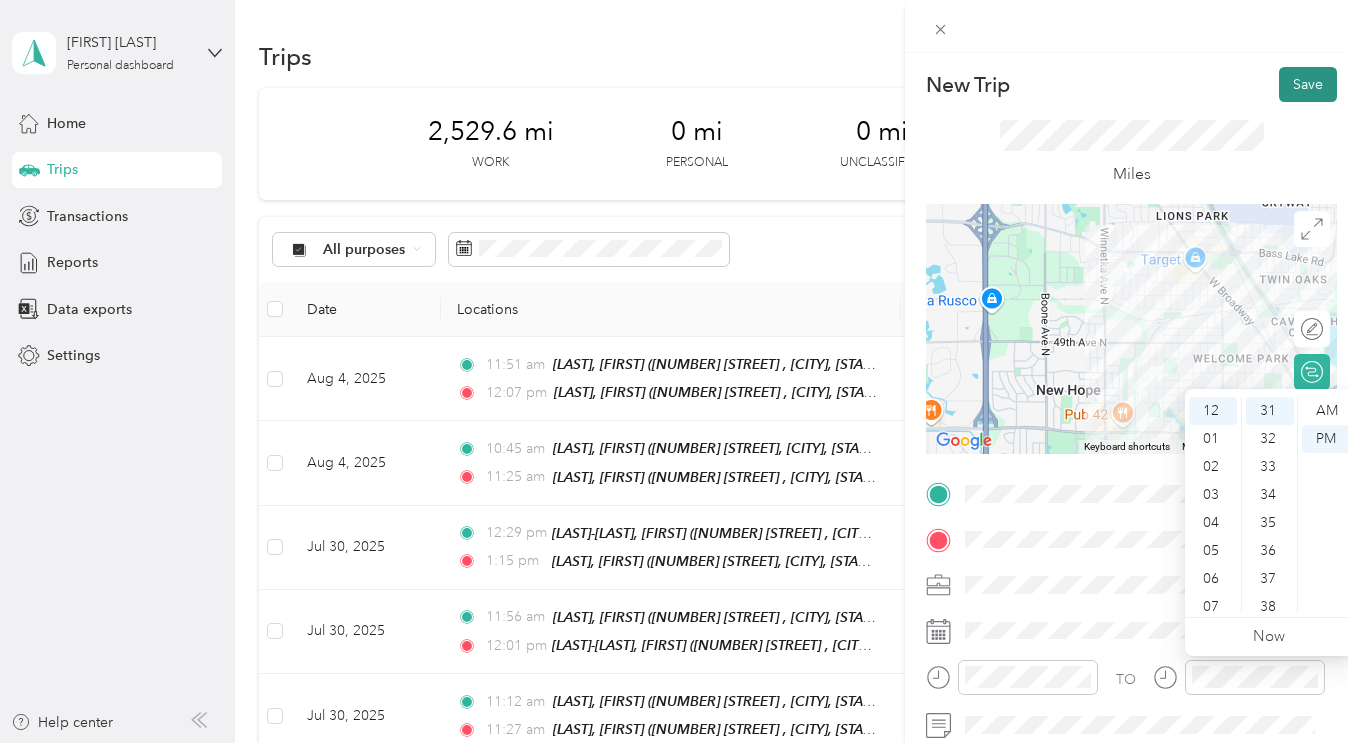 click on "Save" at bounding box center (1308, 84) 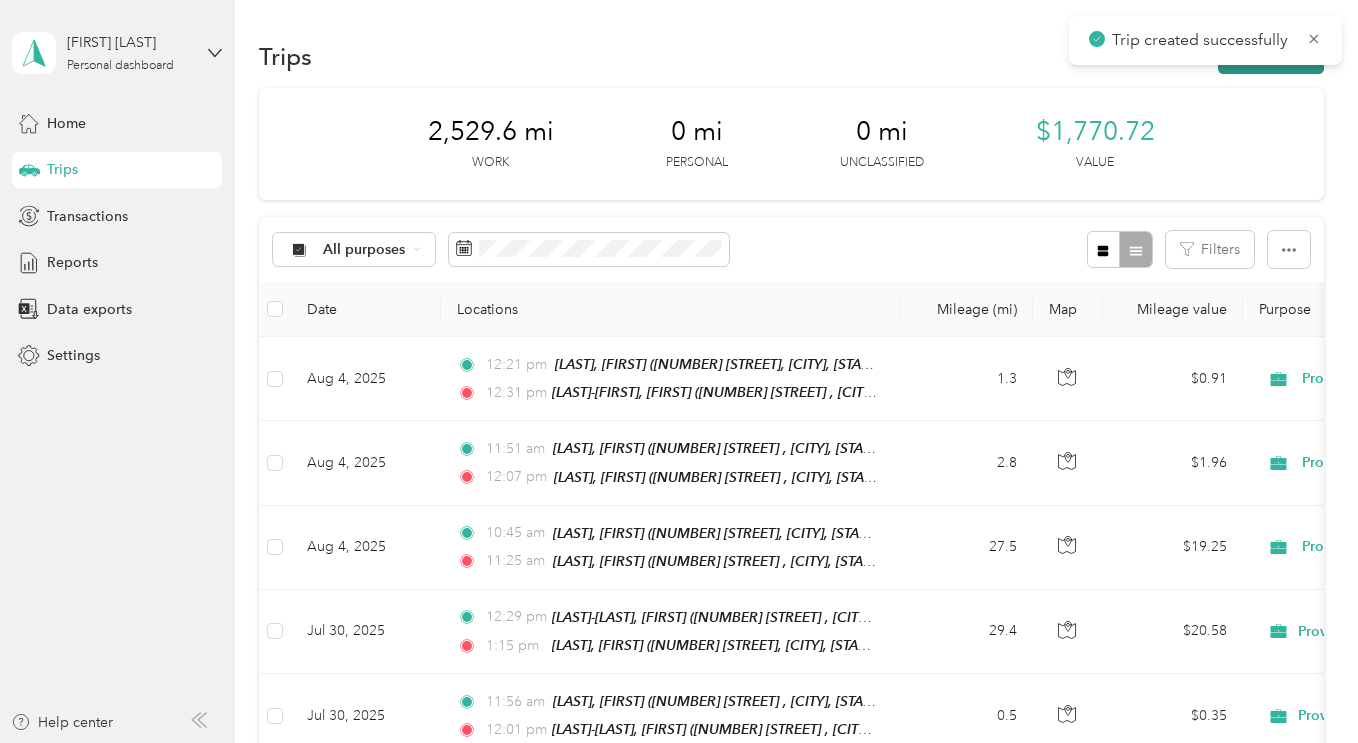 click on "New trip" at bounding box center [1271, 56] 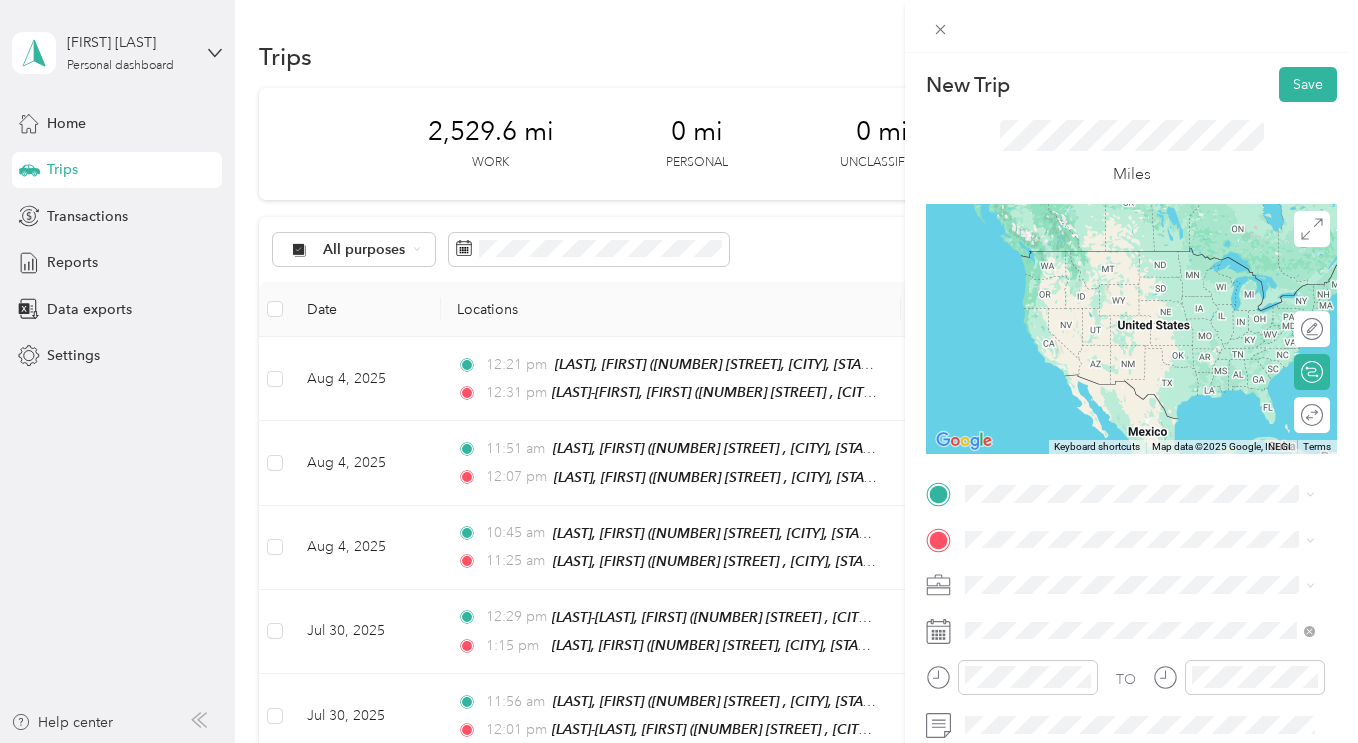 click on "TEAM [LAST]-[LAST], [FIRST] [NUMBER] [STREET] , [POSTAL CODE], [CITY], [STATE], [COUNTRY]" at bounding box center (1155, 272) 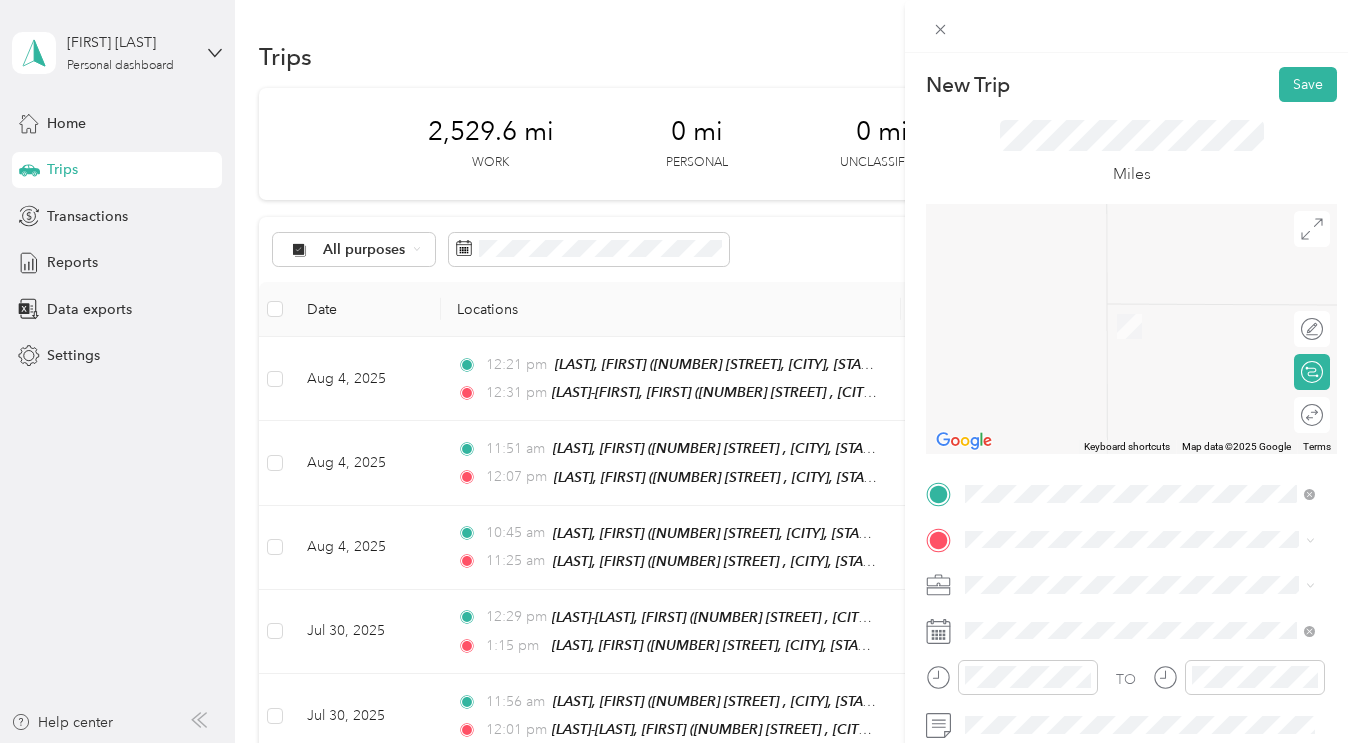 click on "[NUMBER] [STREET], [POSTAL CODE], [CITY], [STATE], [COUNTRY]" at bounding box center (1147, 332) 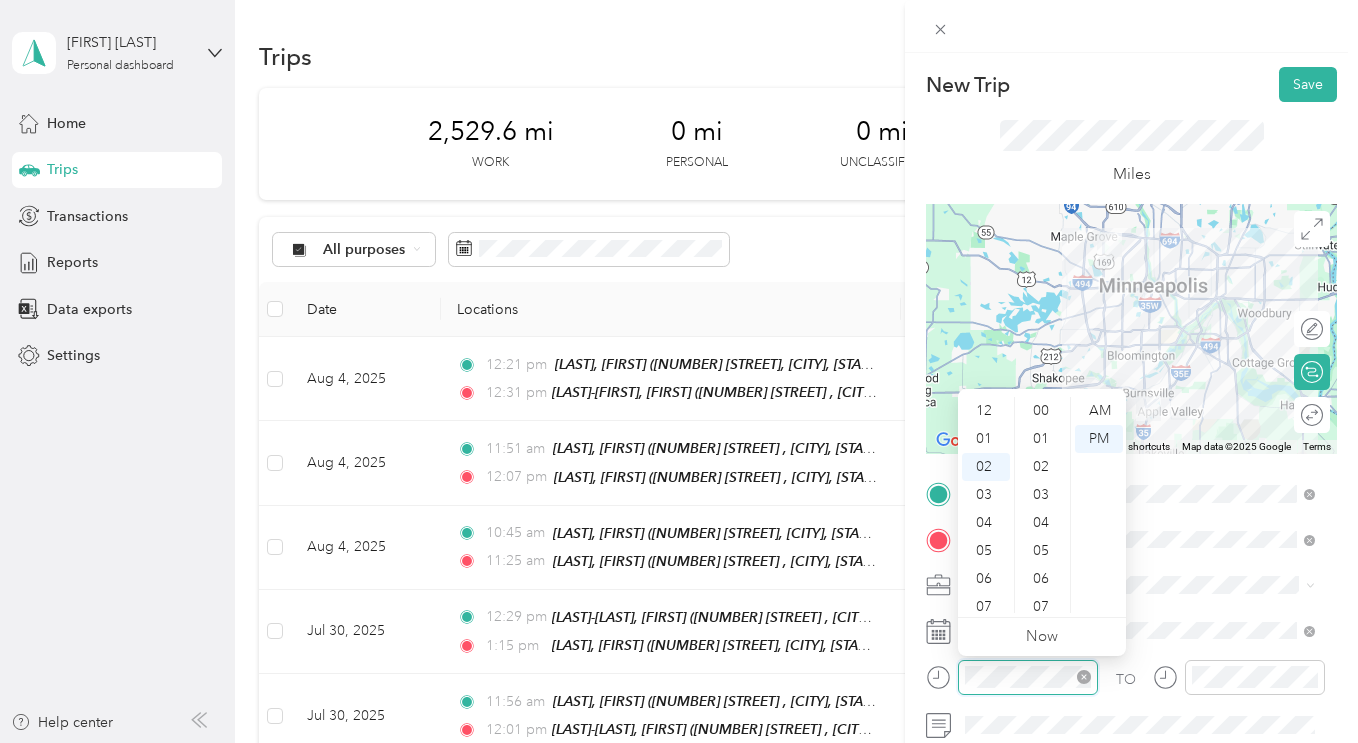 scroll, scrollTop: 868, scrollLeft: 0, axis: vertical 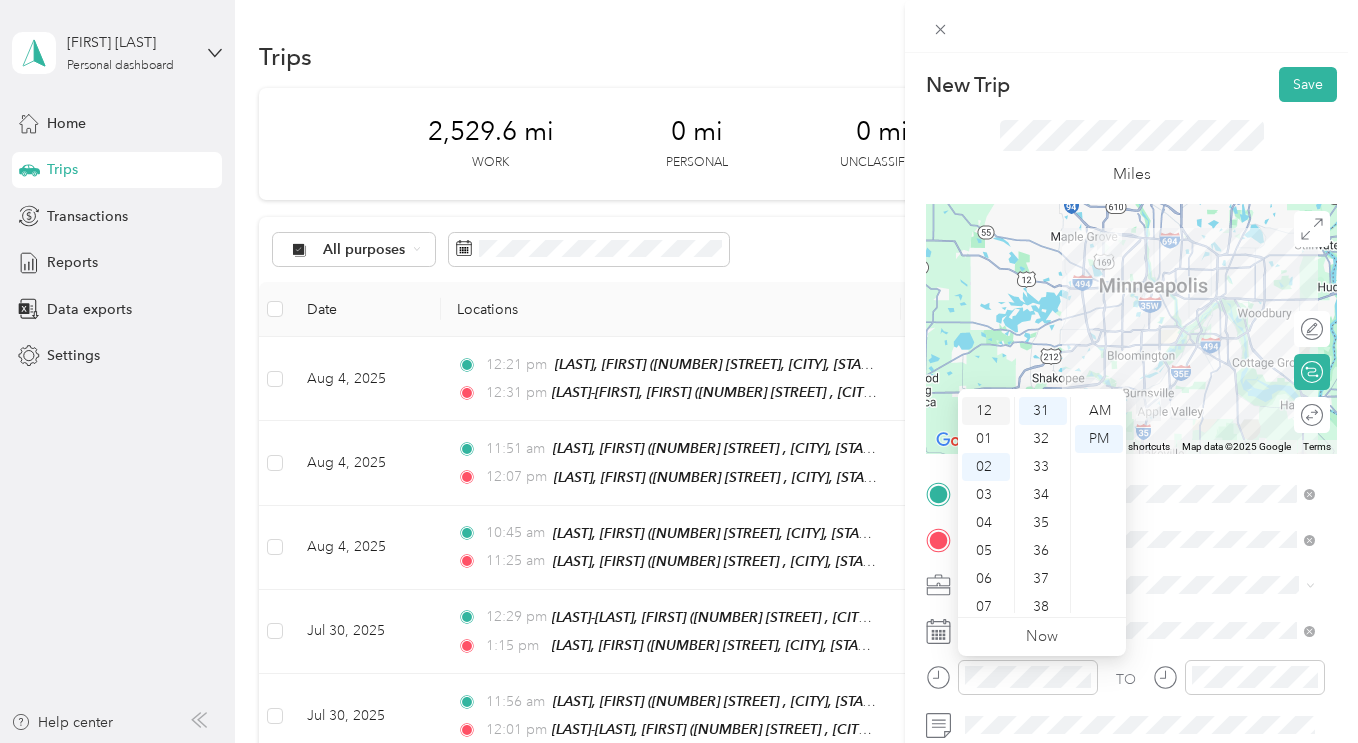 click on "12" at bounding box center [986, 411] 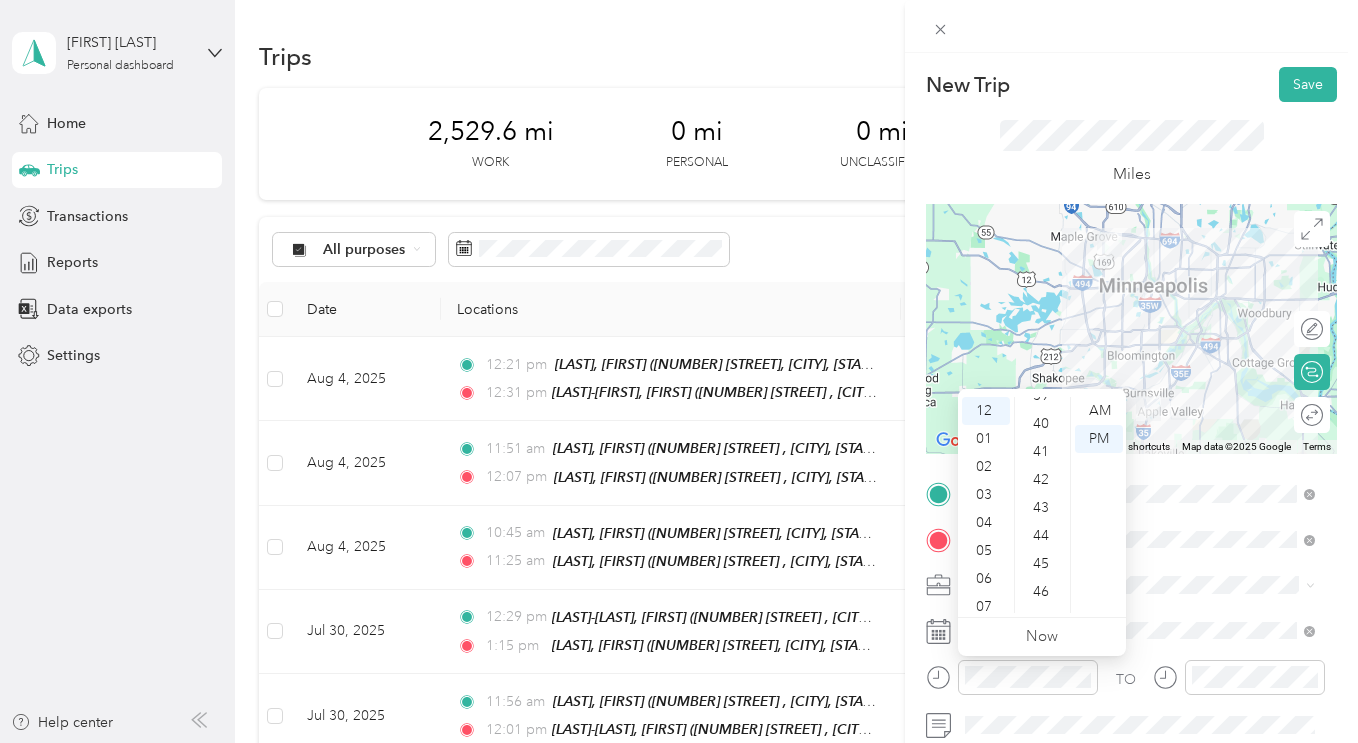 scroll, scrollTop: 1108, scrollLeft: 0, axis: vertical 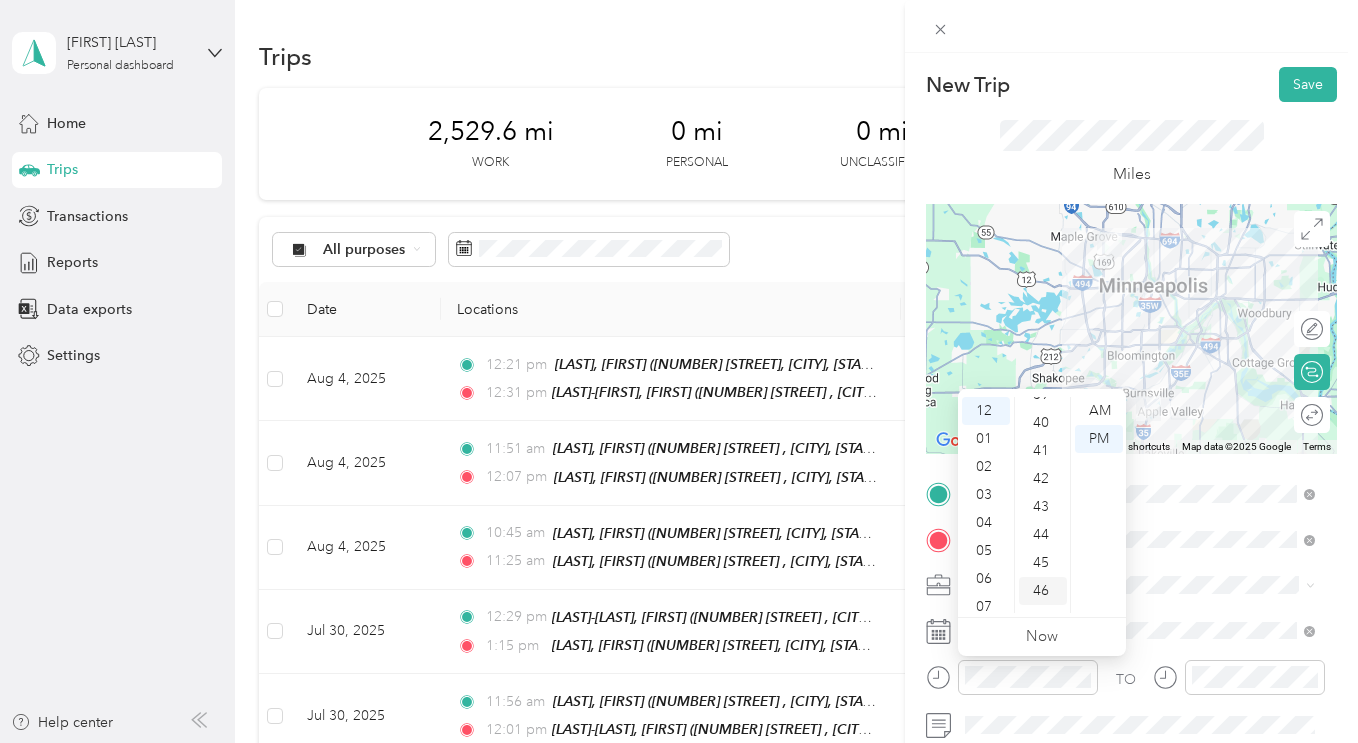 click on "46" at bounding box center [1043, 591] 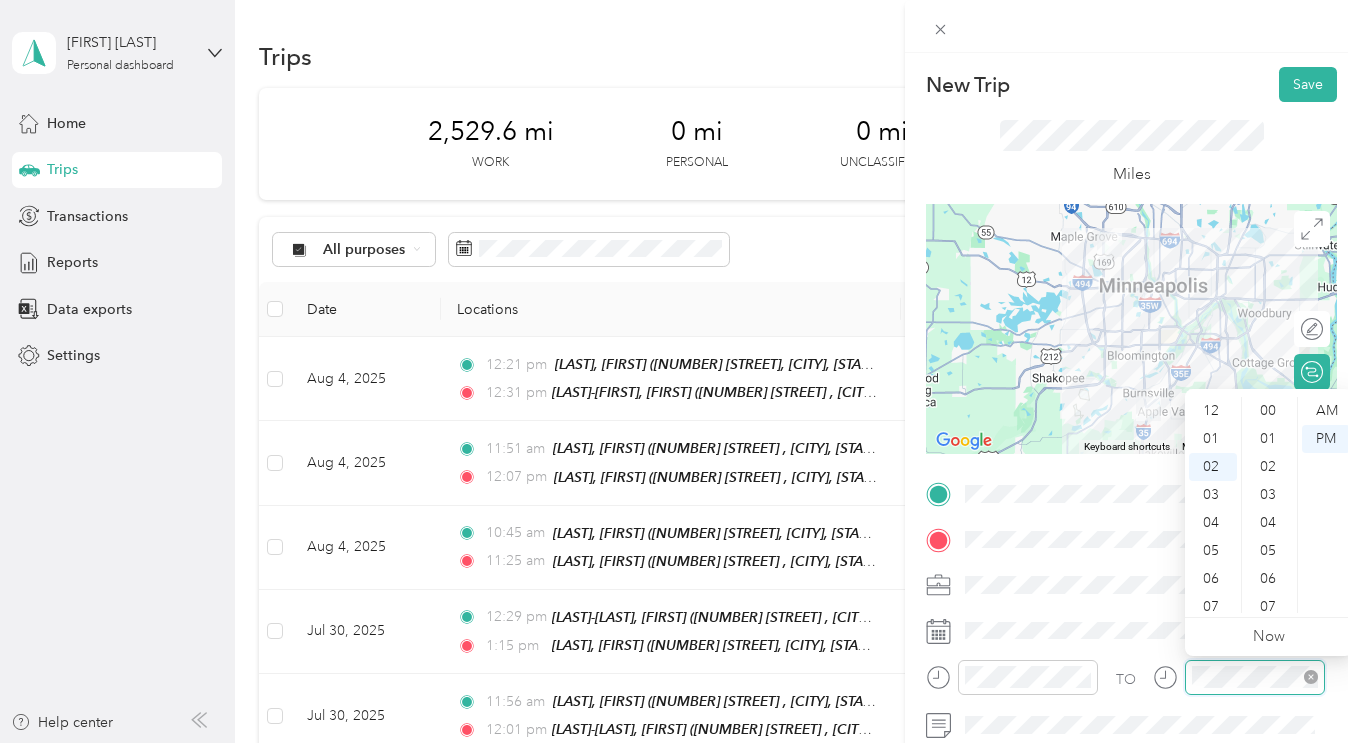 scroll, scrollTop: 56, scrollLeft: 0, axis: vertical 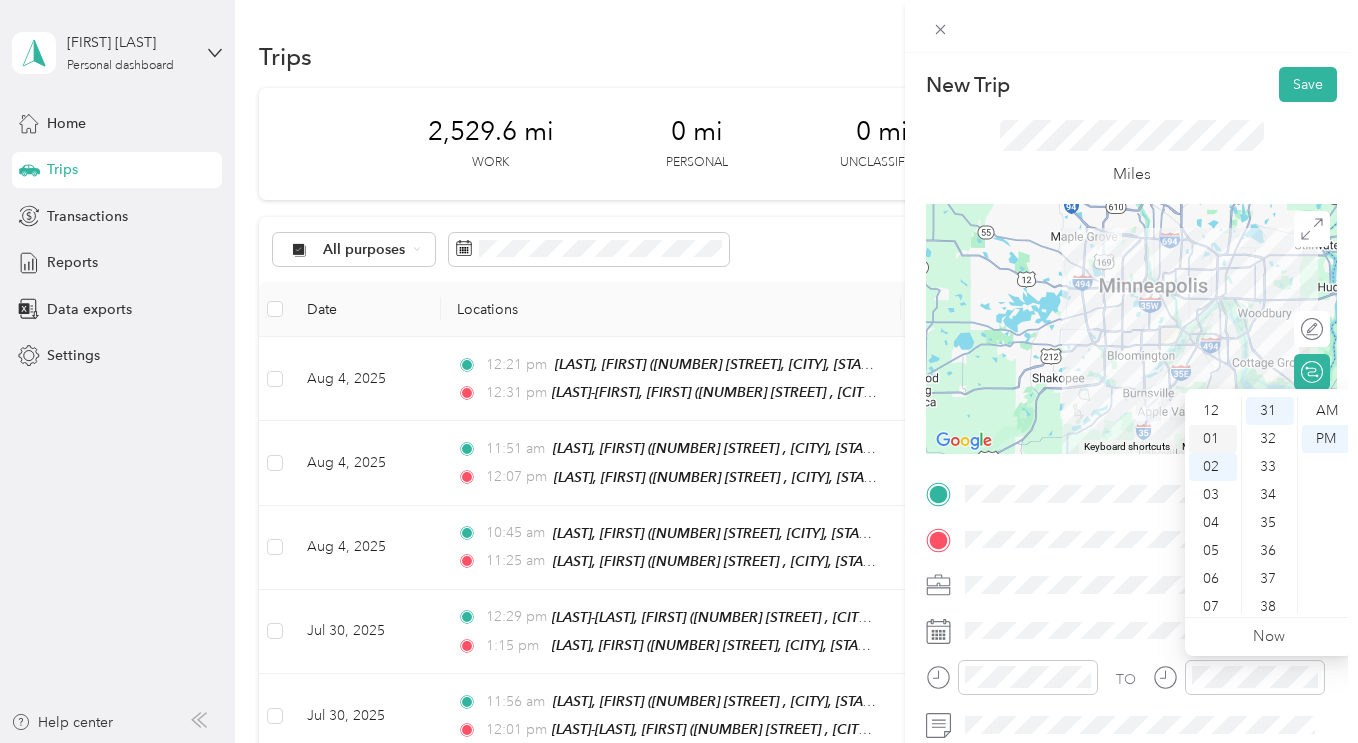 click on "01" at bounding box center [1213, 439] 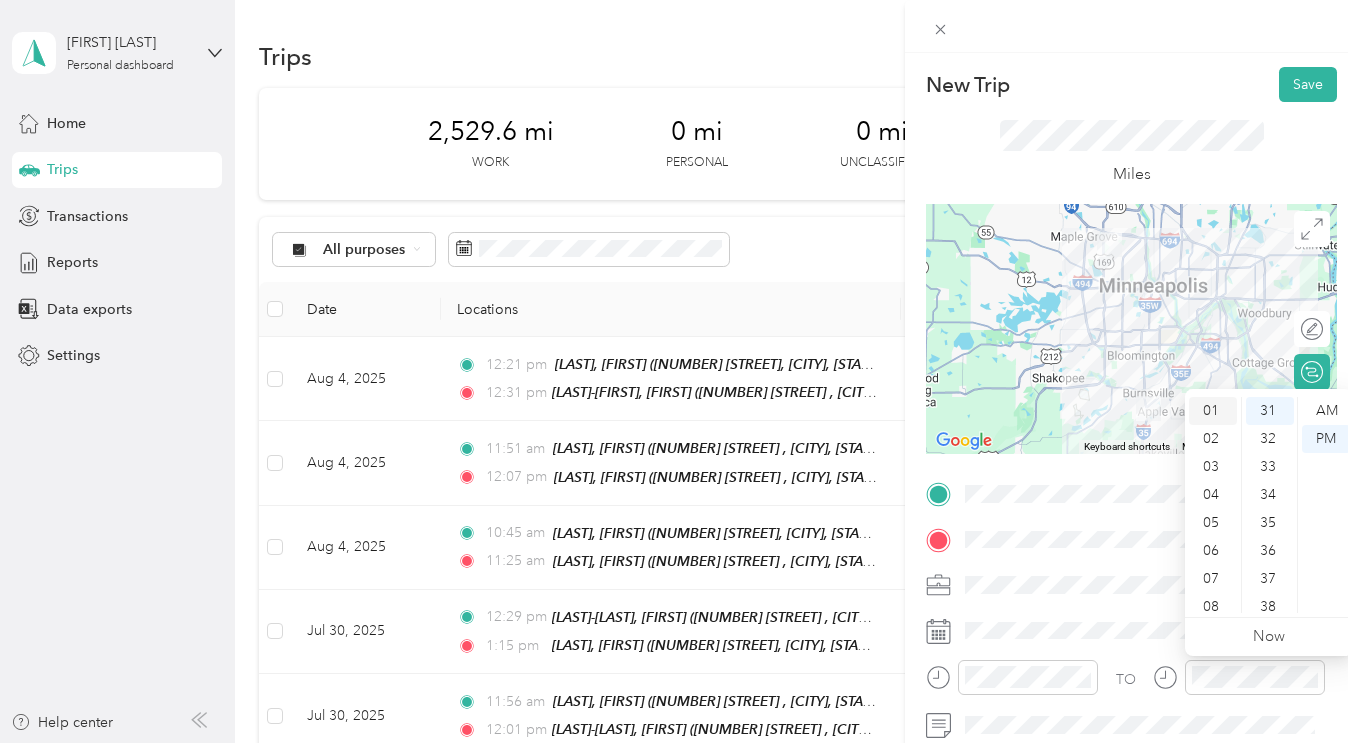scroll, scrollTop: 28, scrollLeft: 0, axis: vertical 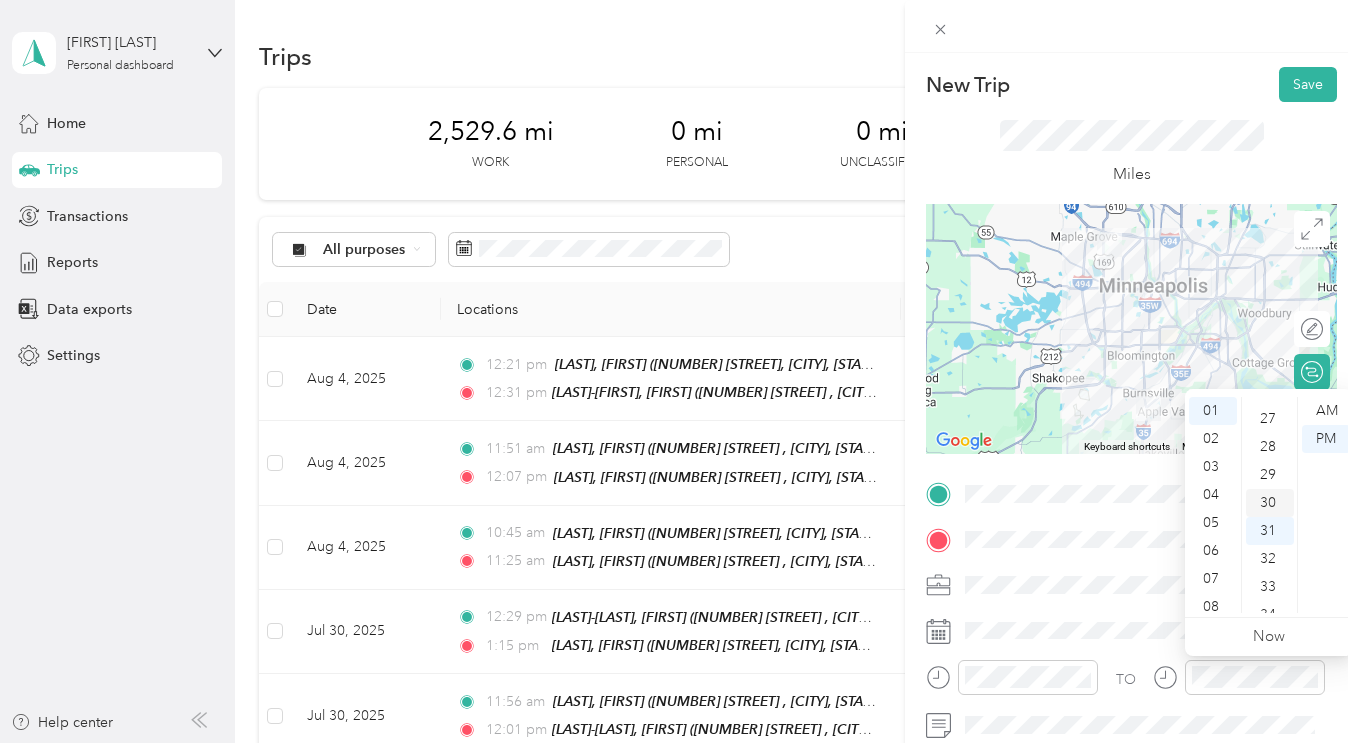 click on "30" at bounding box center (1270, 503) 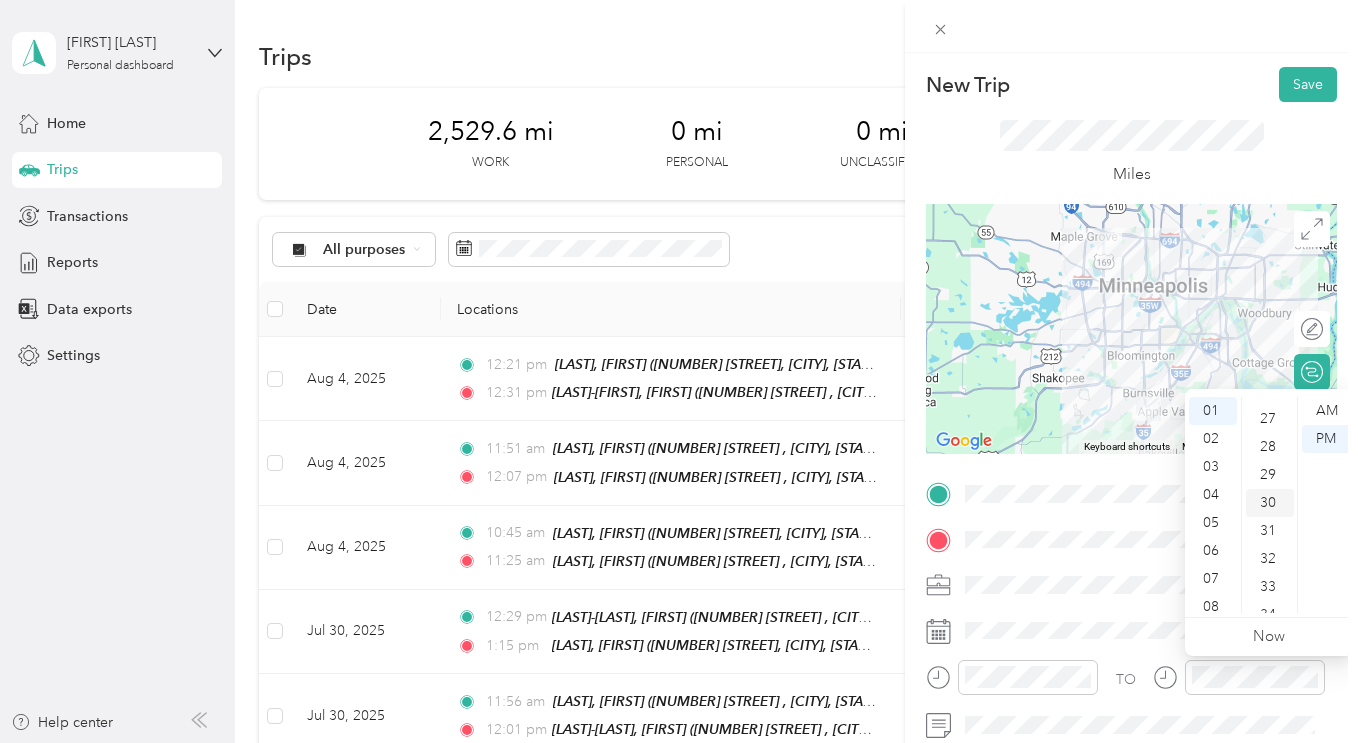 scroll, scrollTop: 840, scrollLeft: 0, axis: vertical 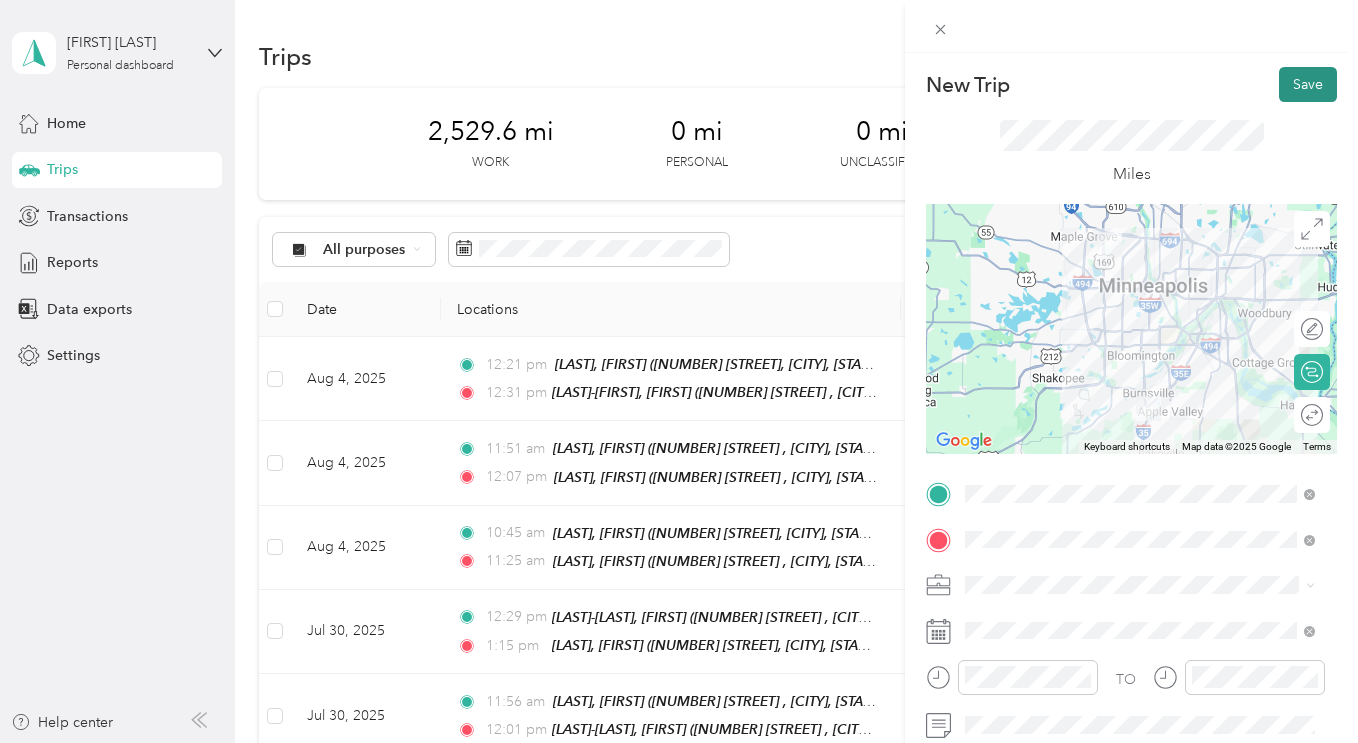 click on "Save" at bounding box center [1308, 84] 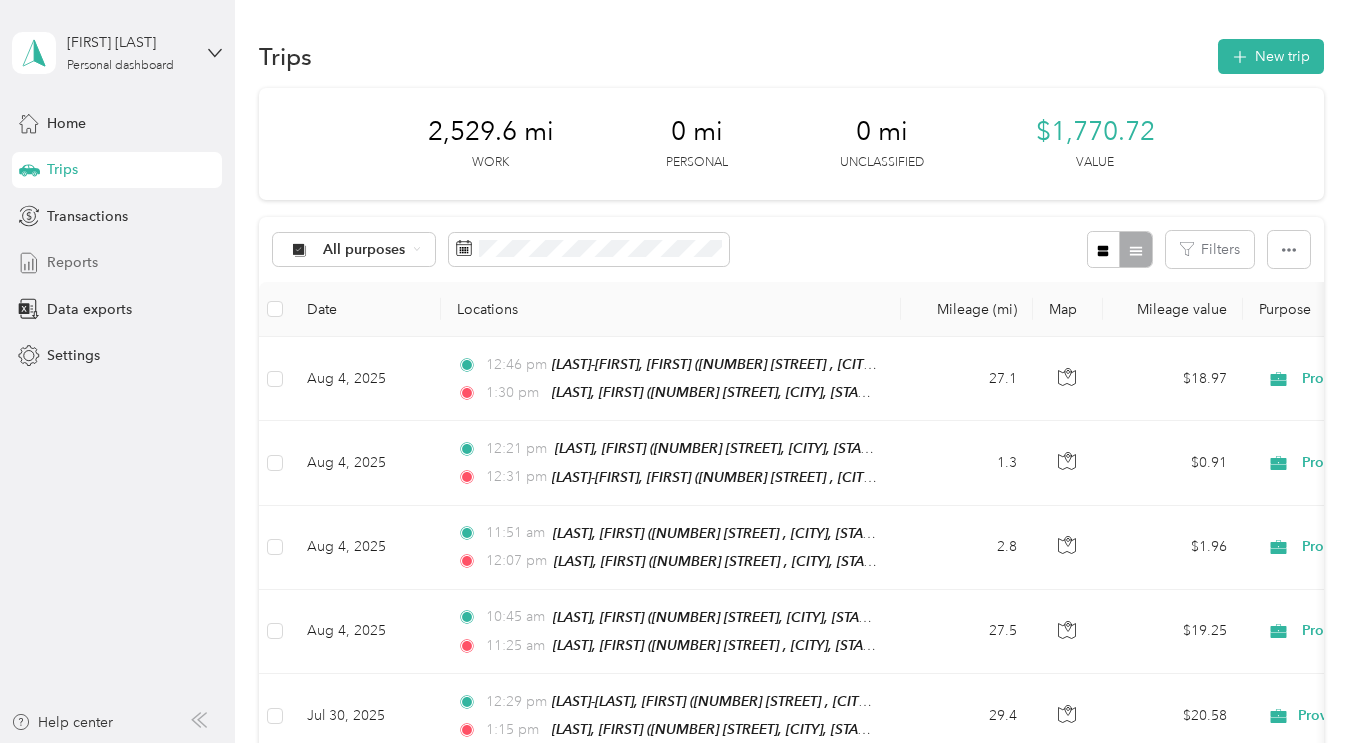 click on "Reports" at bounding box center (72, 262) 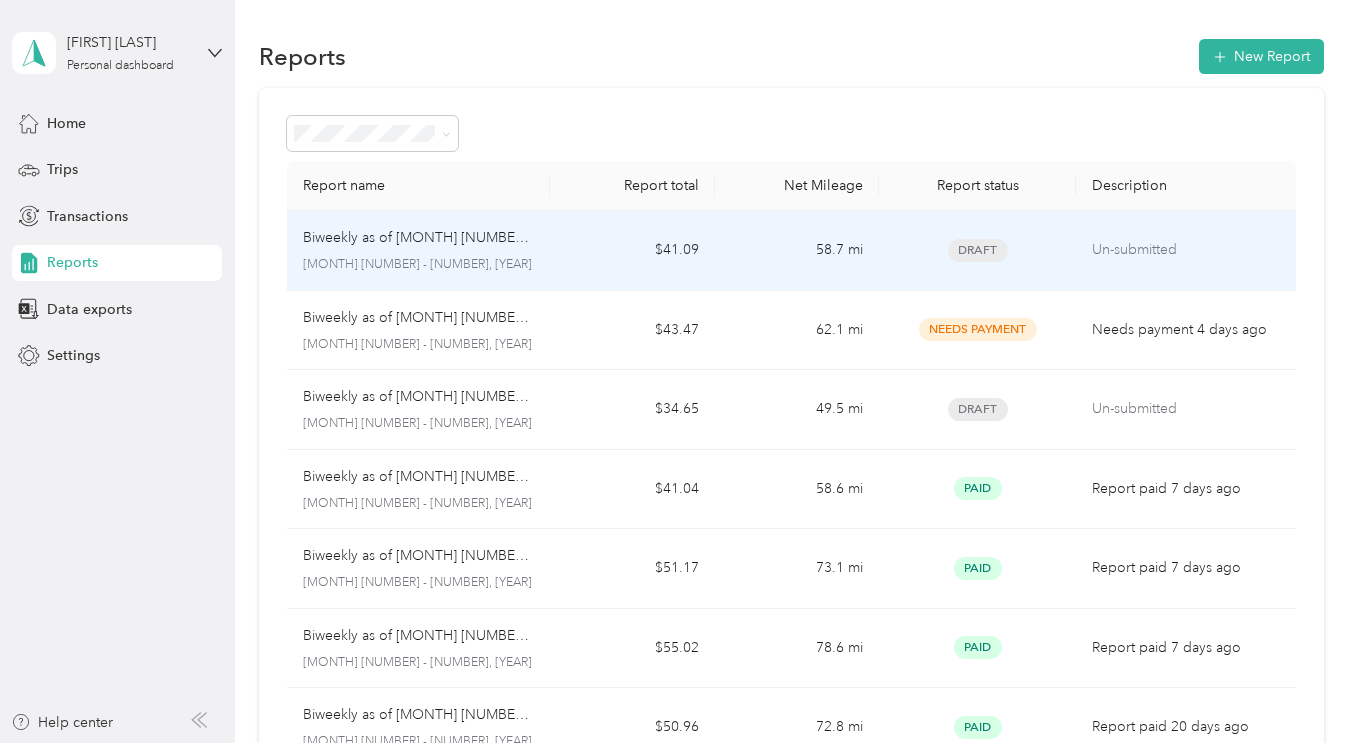 click on "Biweekly as of [MONTH] [NUMBER] [YEAR] [MONTH] [NUMBER] - [NUMBER], [YEAR]" at bounding box center (418, 251) 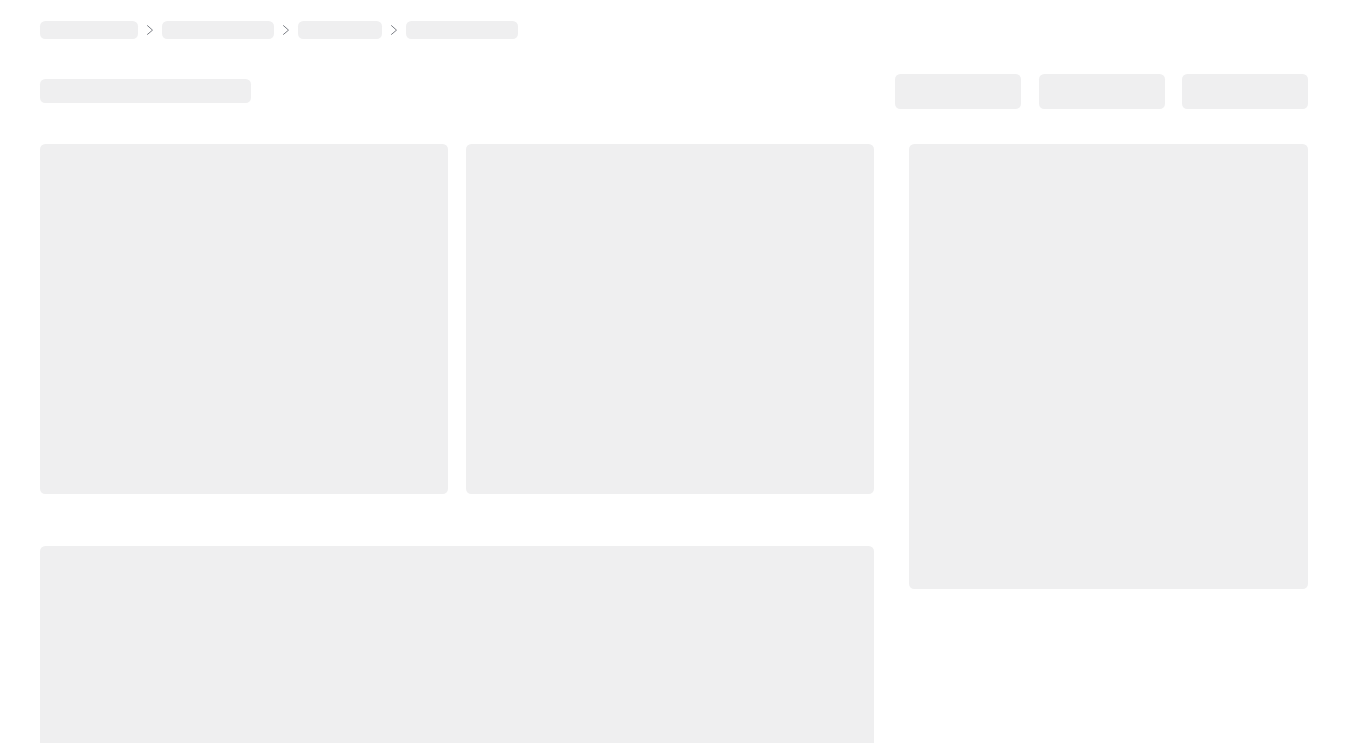 click at bounding box center [670, 319] 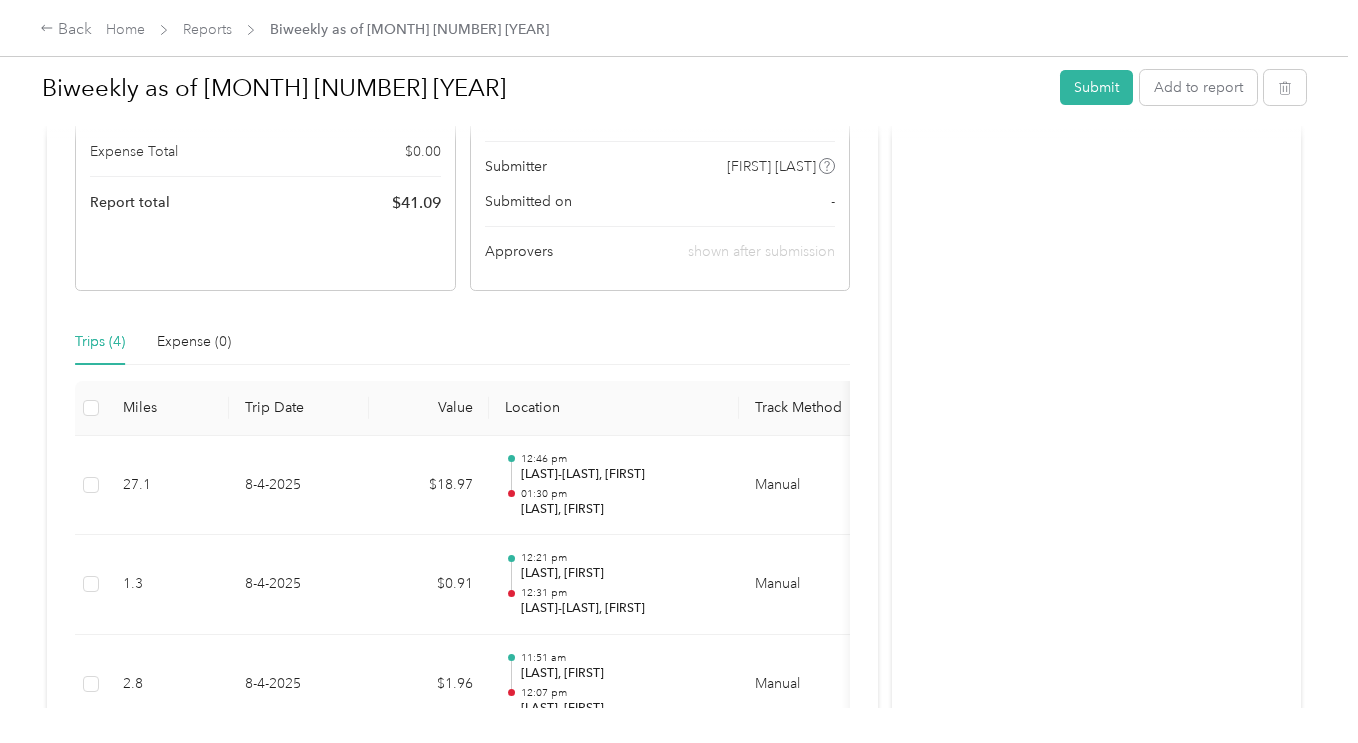 scroll, scrollTop: 275, scrollLeft: 0, axis: vertical 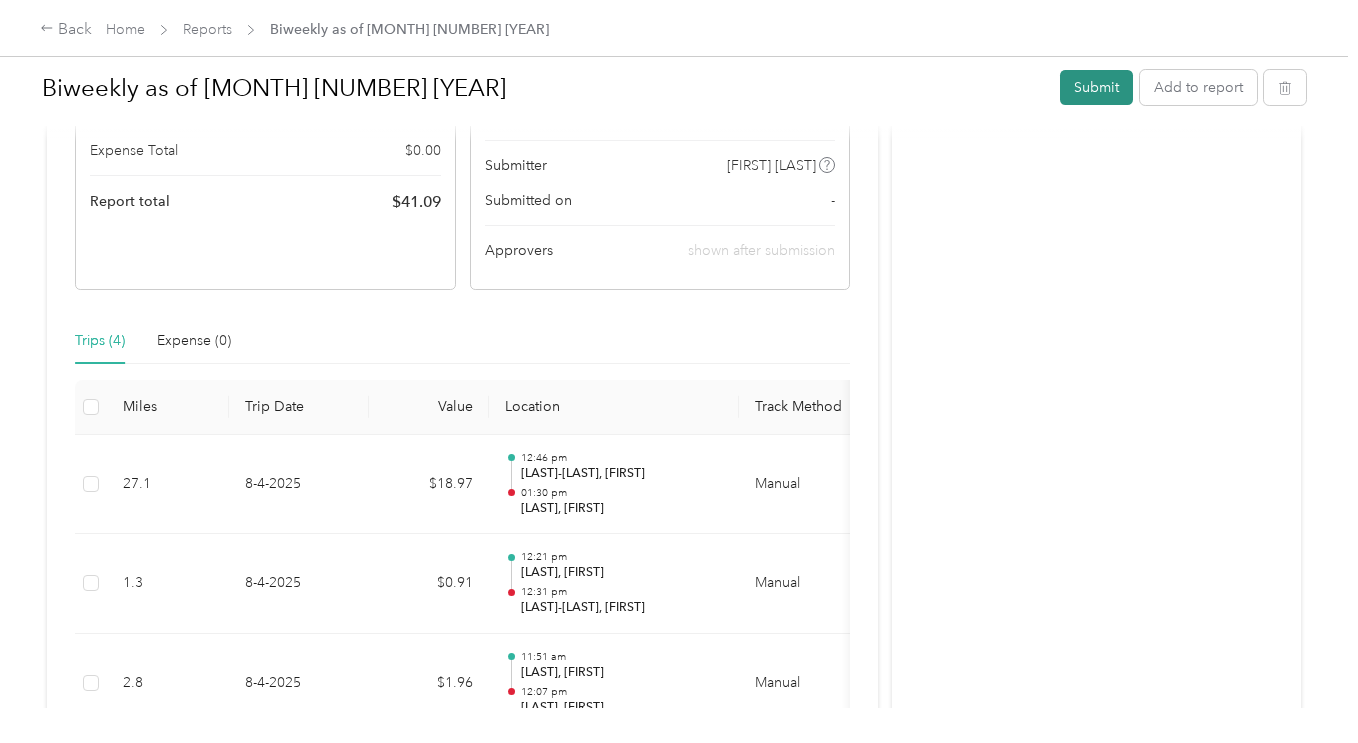 click on "Submit" at bounding box center [1096, 87] 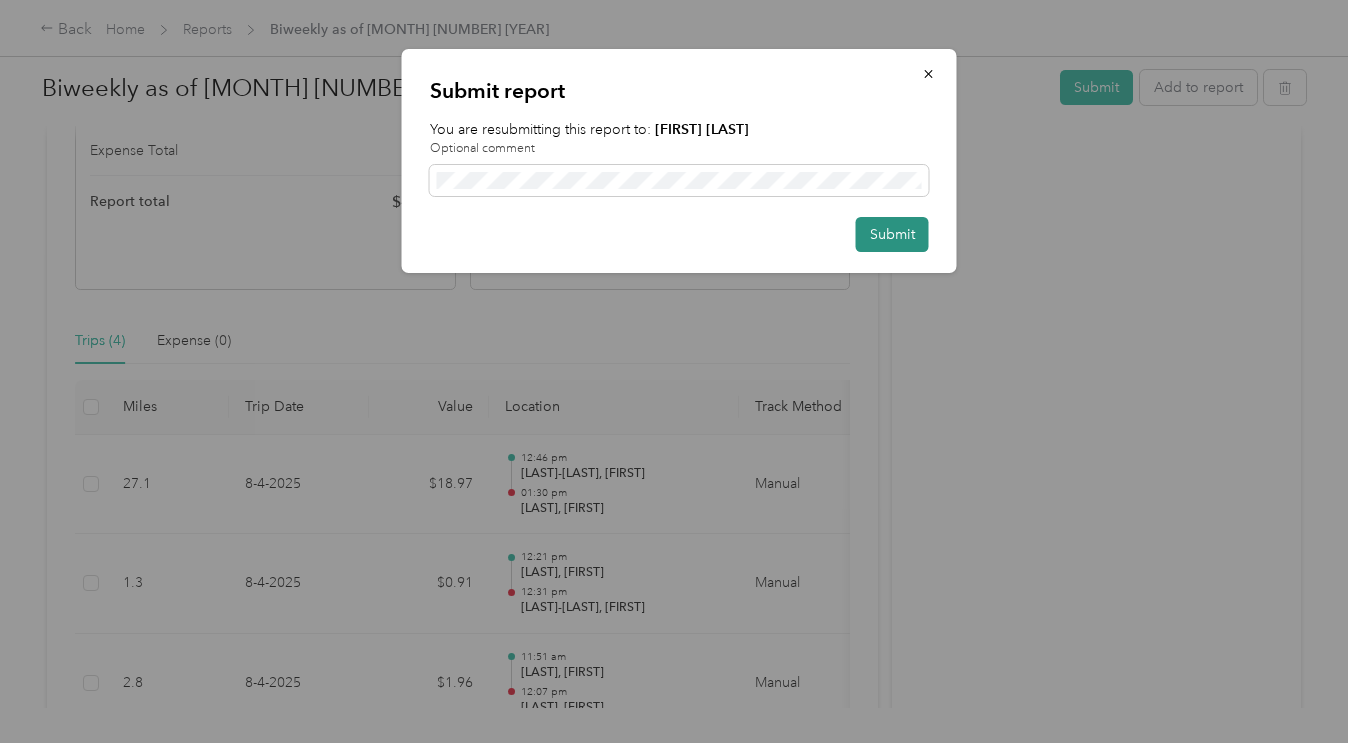 click on "Submit" at bounding box center (892, 234) 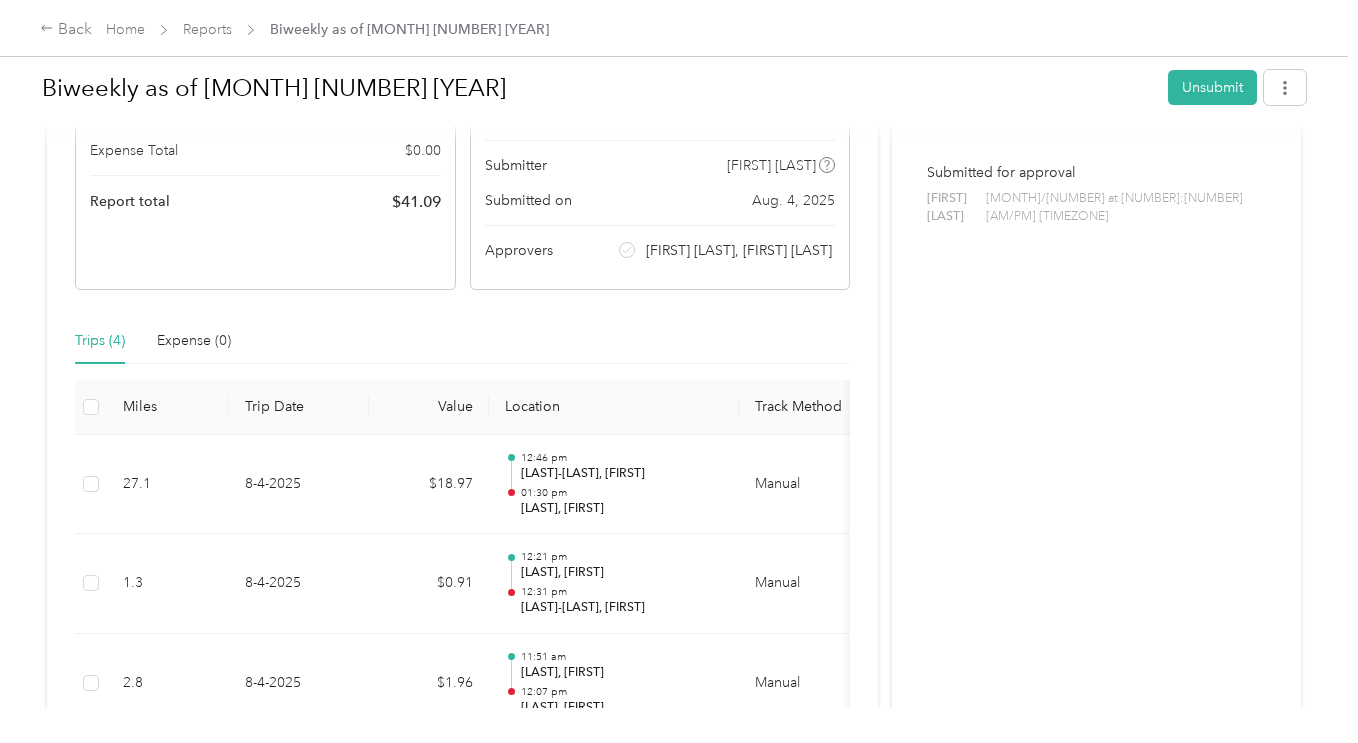 scroll, scrollTop: 478, scrollLeft: 0, axis: vertical 